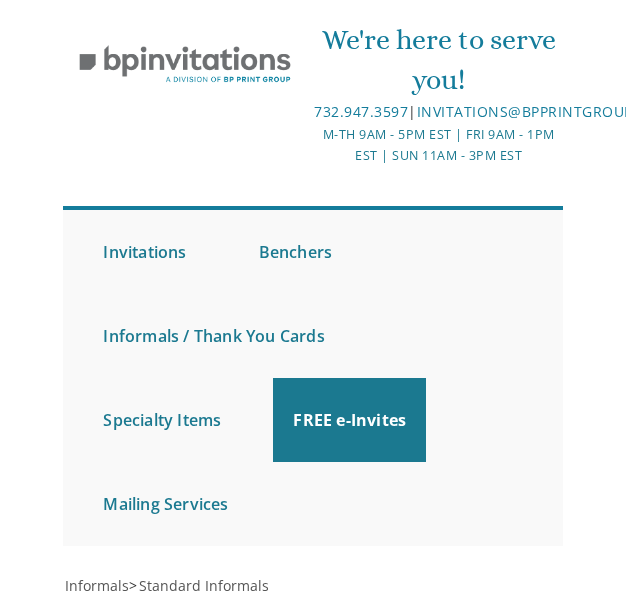 scroll, scrollTop: 0, scrollLeft: 0, axis: both 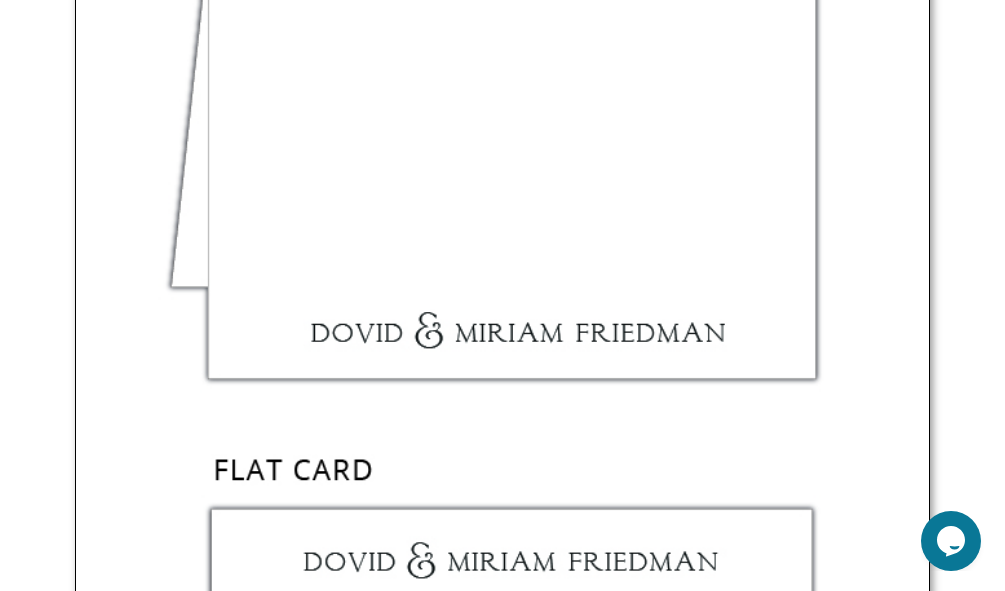 click 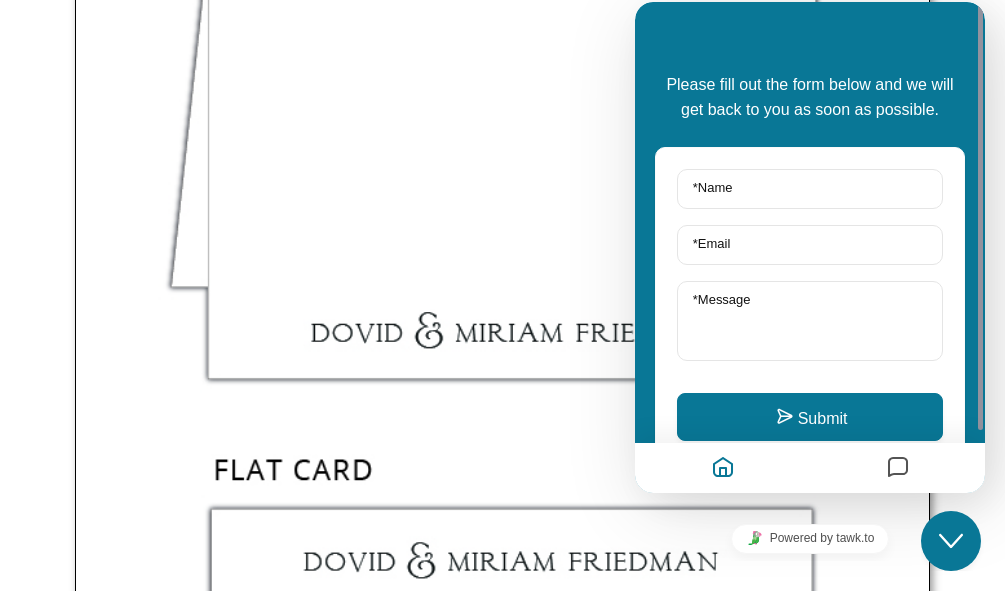 click on "Close Chat This icon closes the chat window." 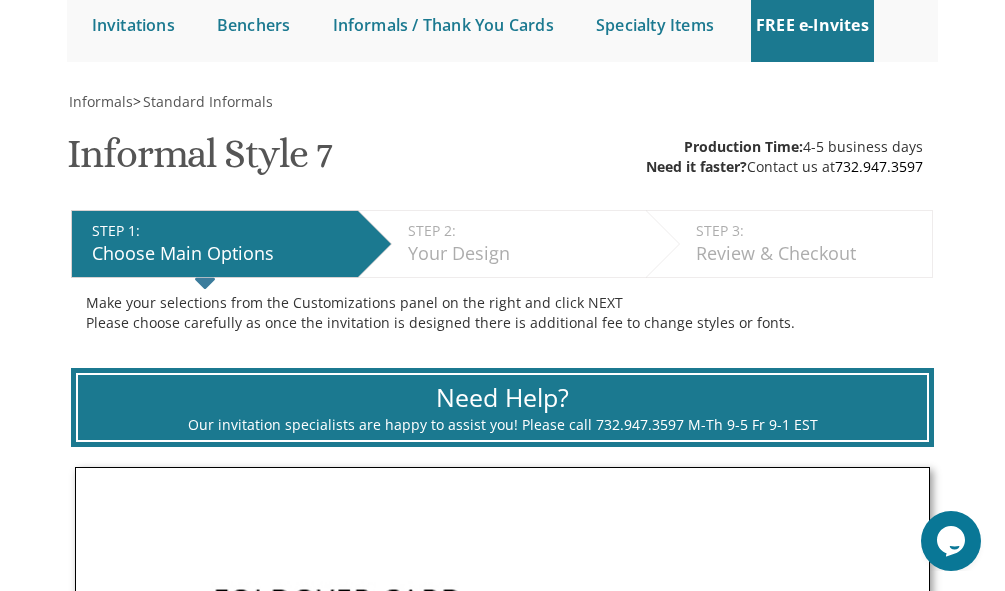 scroll, scrollTop: 200, scrollLeft: 0, axis: vertical 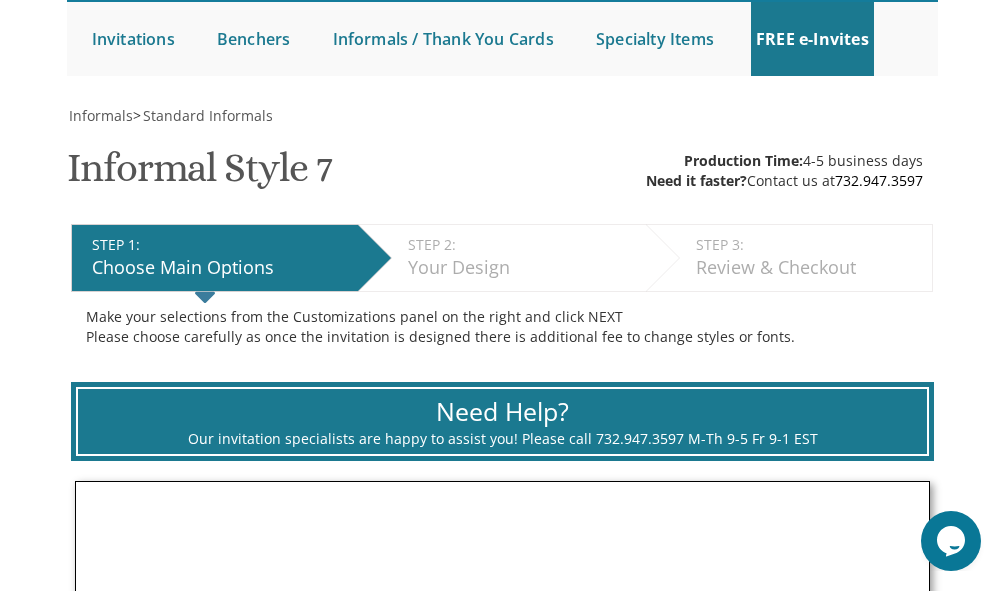 click 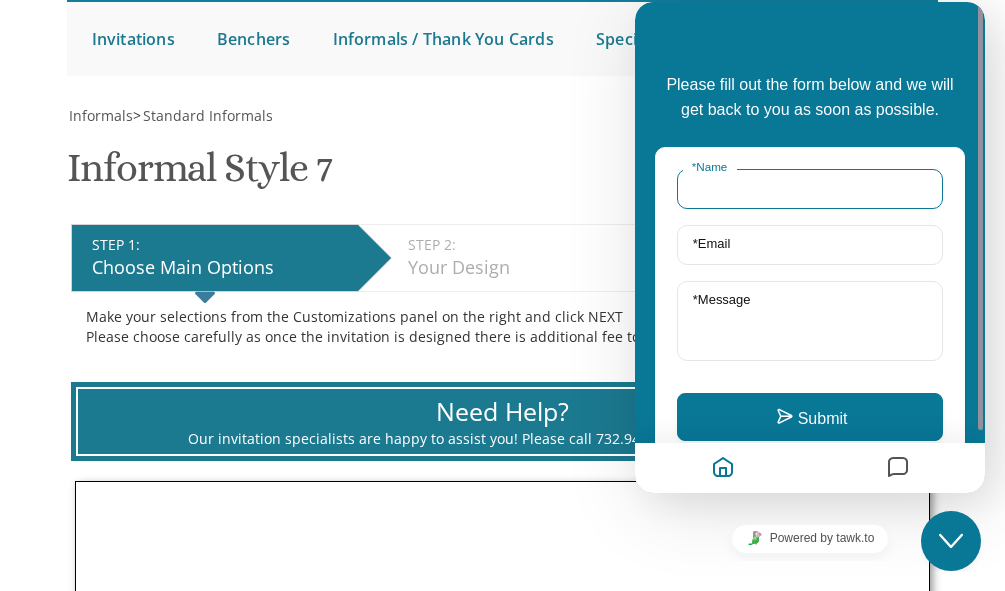click on "*  Name" at bounding box center [810, 189] 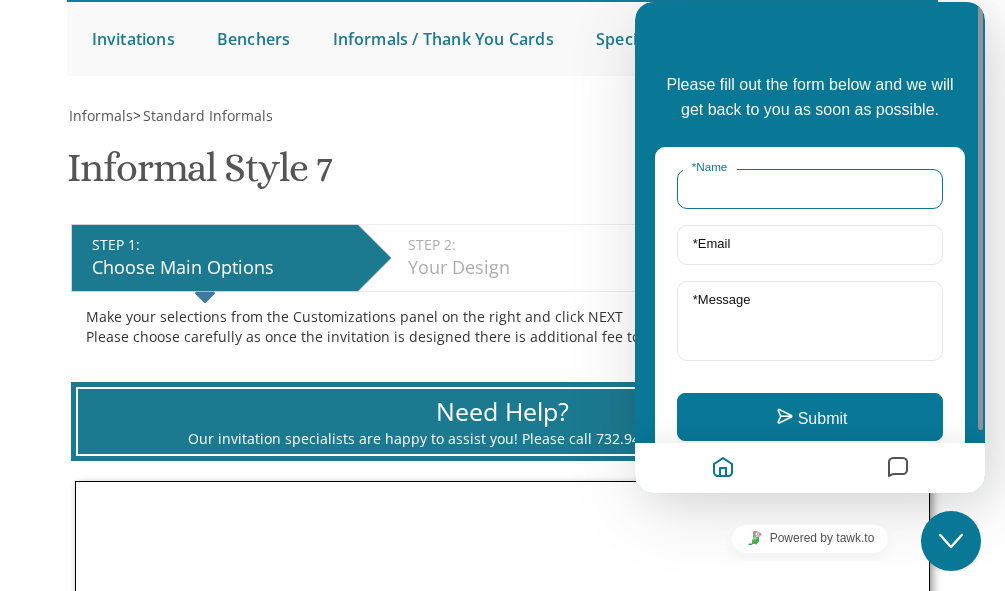 type on "[FIRST] [LAST]" 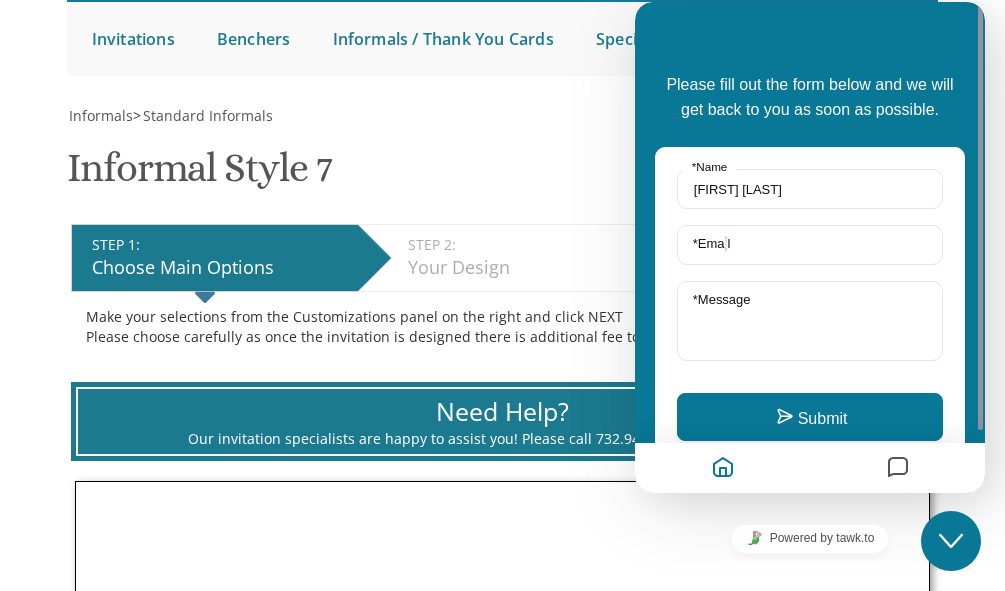 click on "*  Email" at bounding box center (711, 243) 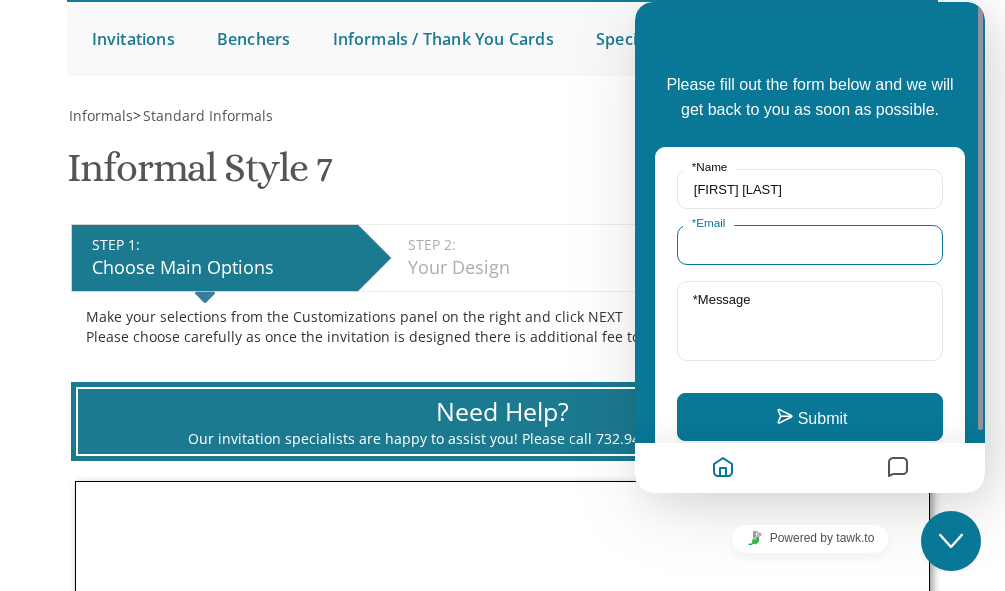 click on "*  Email" at bounding box center [810, 245] 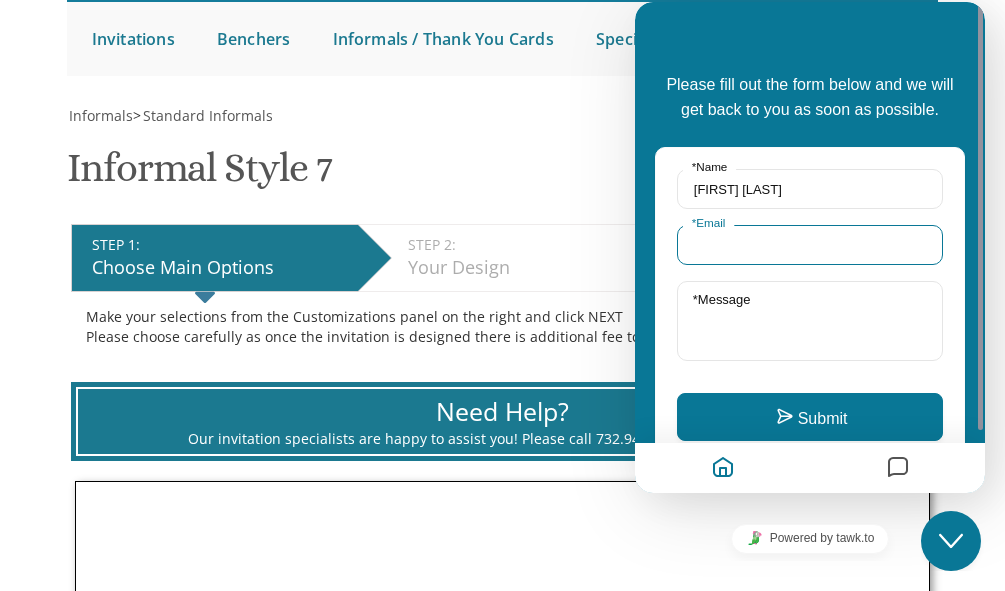 type on "lorettas613@yahoo.com" 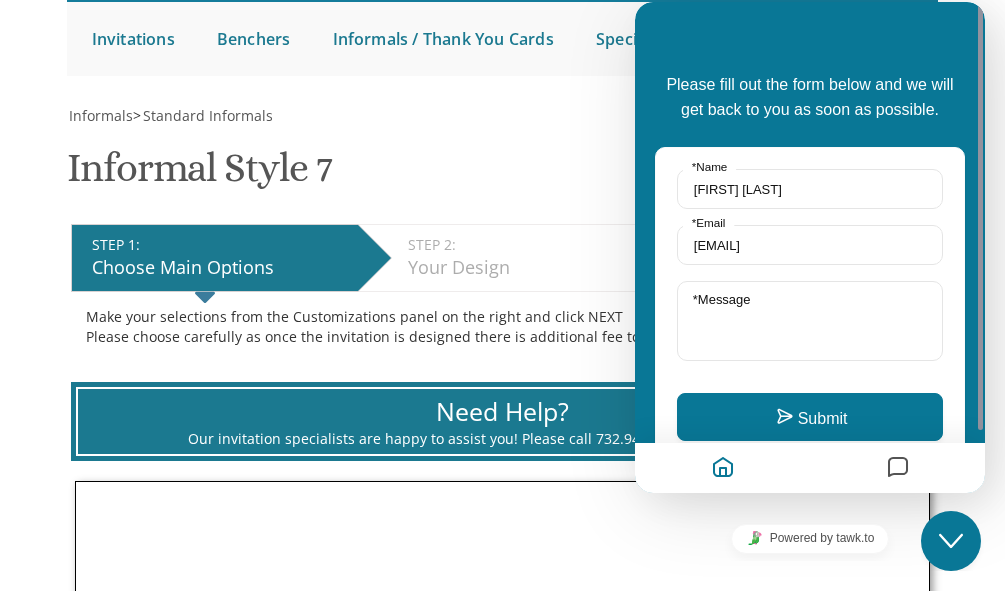 click on "*  Message" at bounding box center [721, 299] 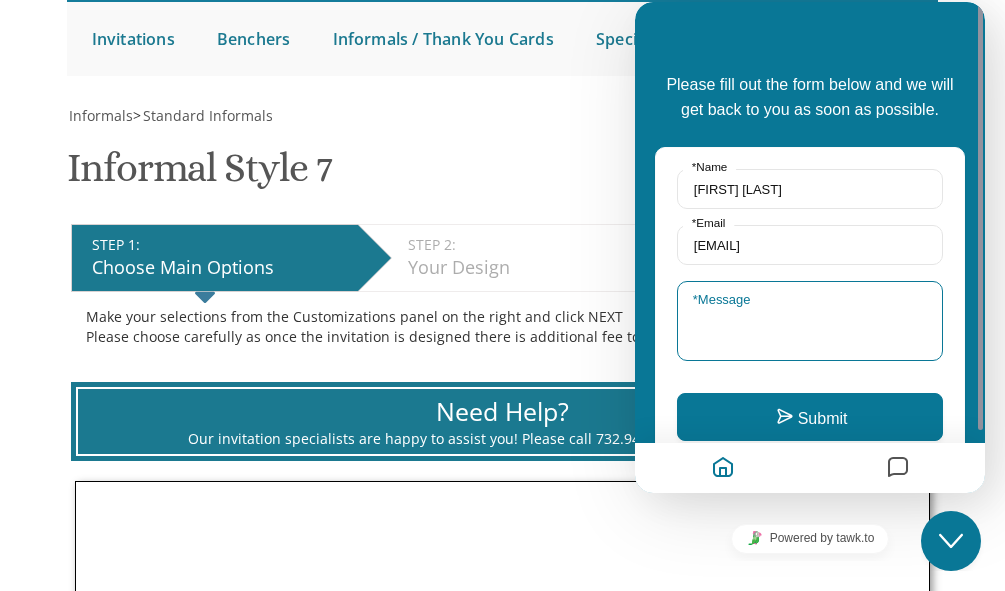 click on "*  Message" at bounding box center [810, 321] 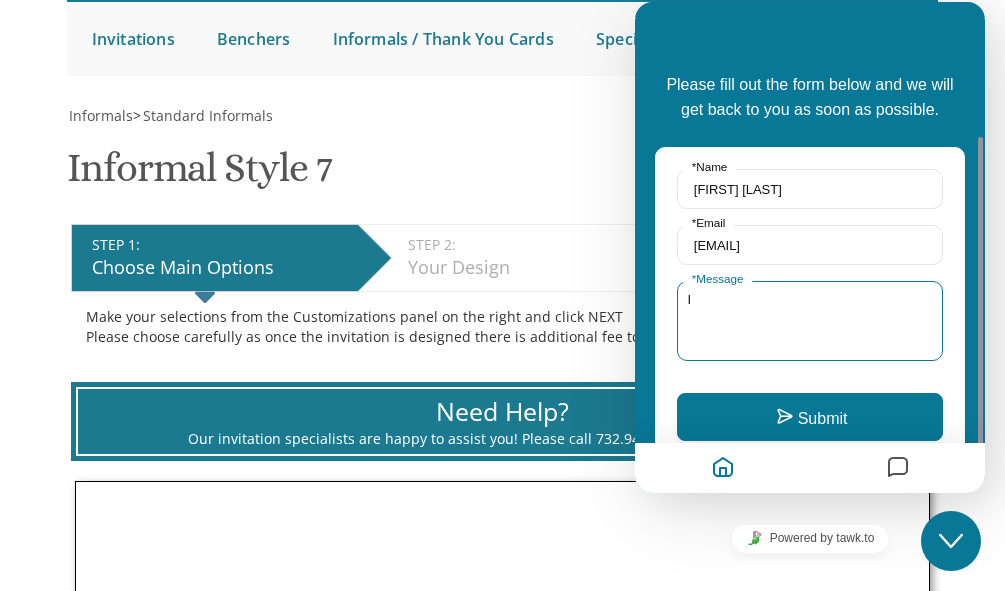 scroll, scrollTop: 72, scrollLeft: 0, axis: vertical 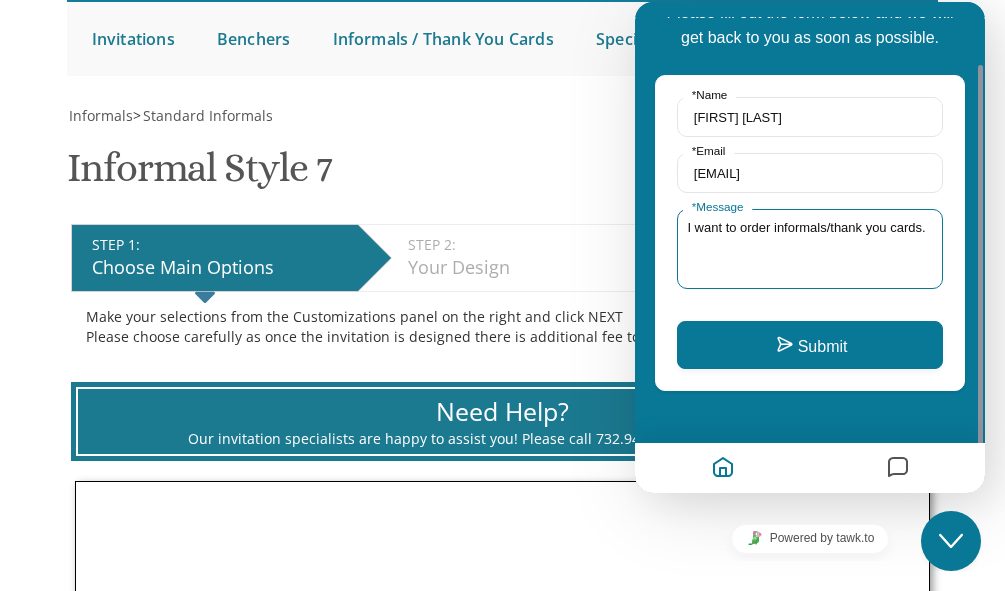 click on "I want to order informals/thank you cards." at bounding box center [810, 249] 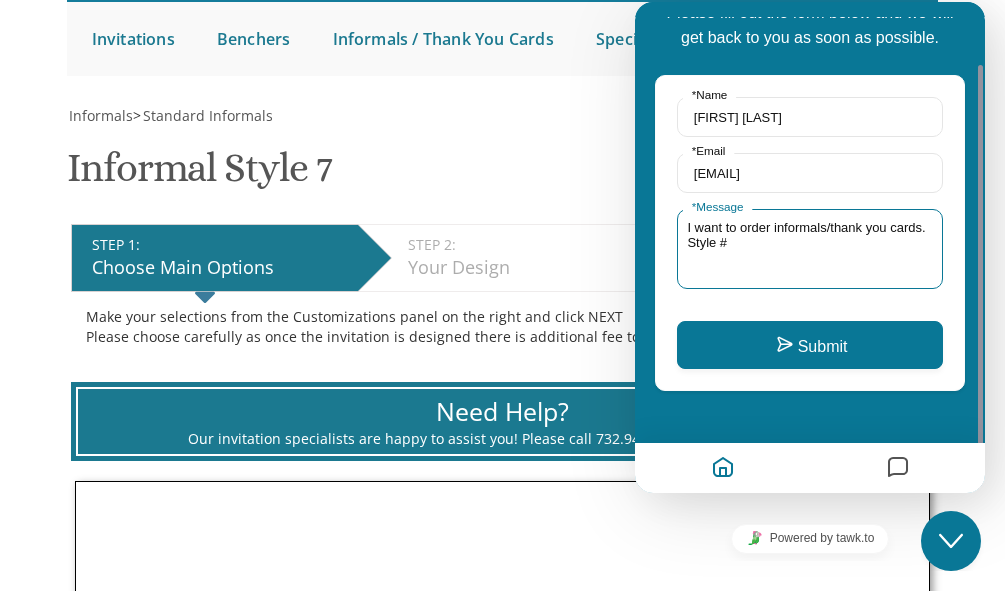 type on "I want to order informals/thank you cards.
Style #7" 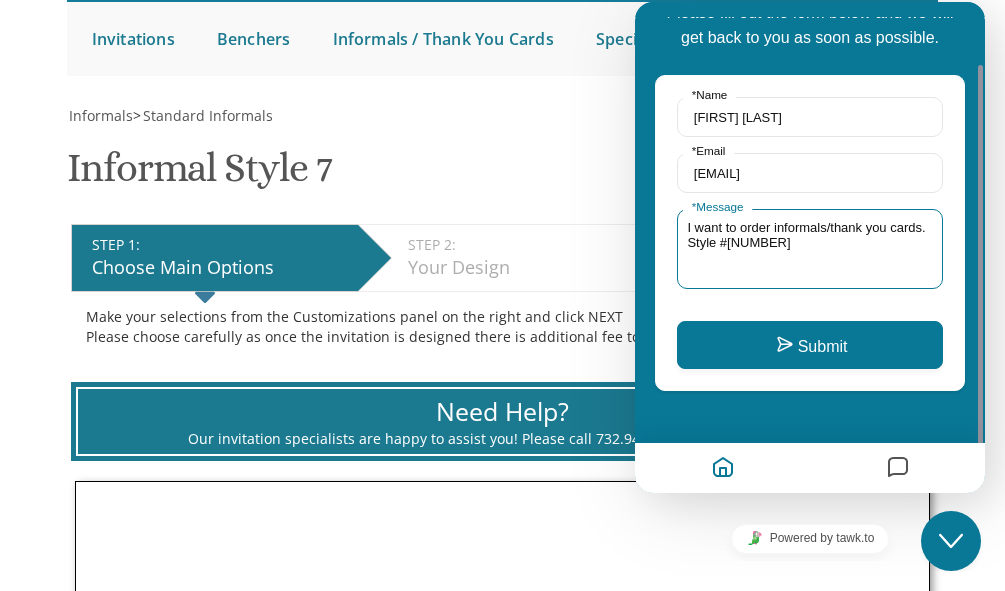 scroll, scrollTop: 87, scrollLeft: 0, axis: vertical 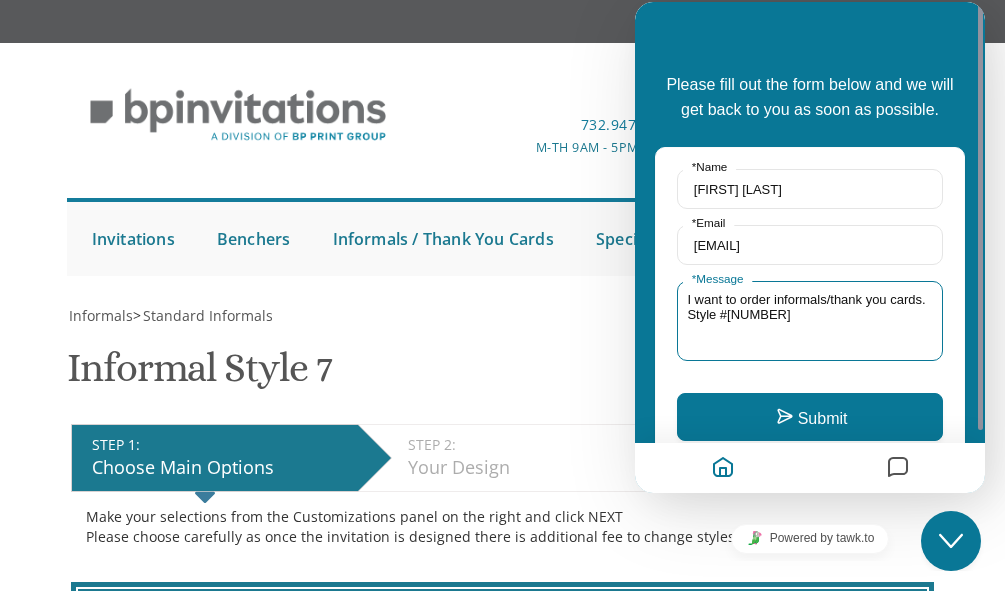 drag, startPoint x: 745, startPoint y: 315, endPoint x: 650, endPoint y: 293, distance: 97.5141 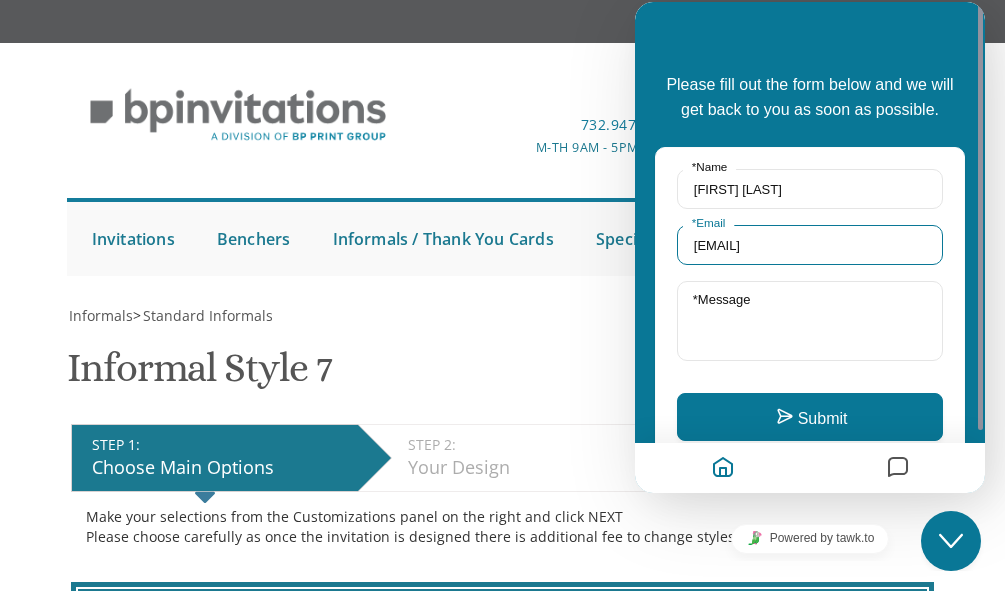 drag, startPoint x: 844, startPoint y: 242, endPoint x: 1182, endPoint y: 196, distance: 341.1158 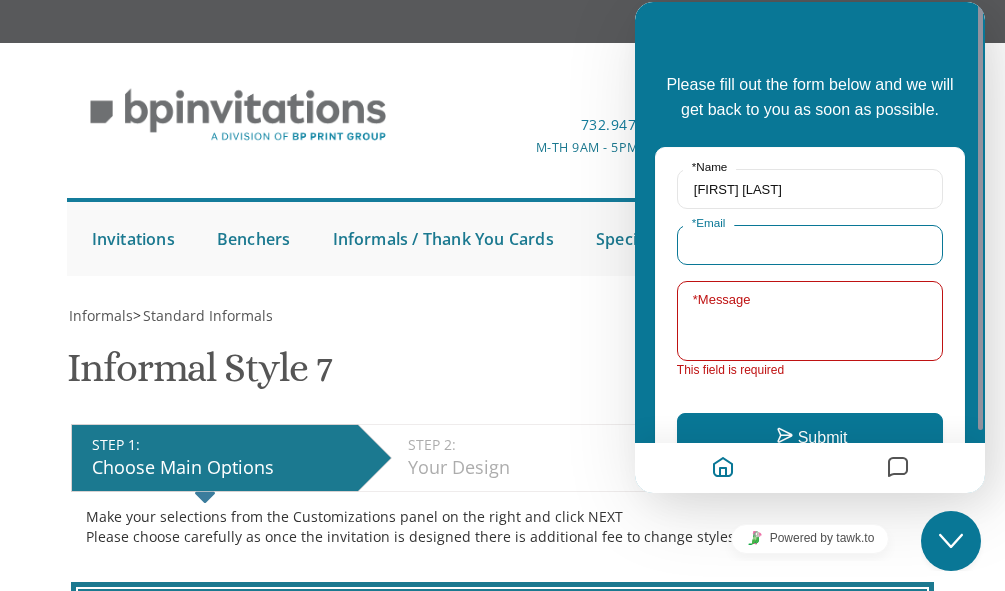 type 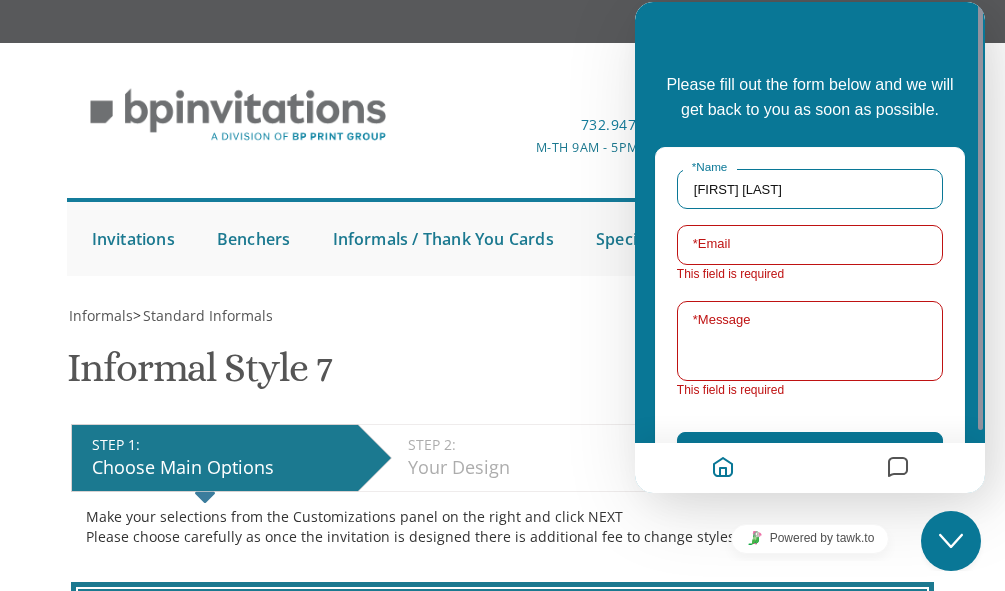 drag, startPoint x: 800, startPoint y: 176, endPoint x: 1005, endPoint y: 192, distance: 205.62344 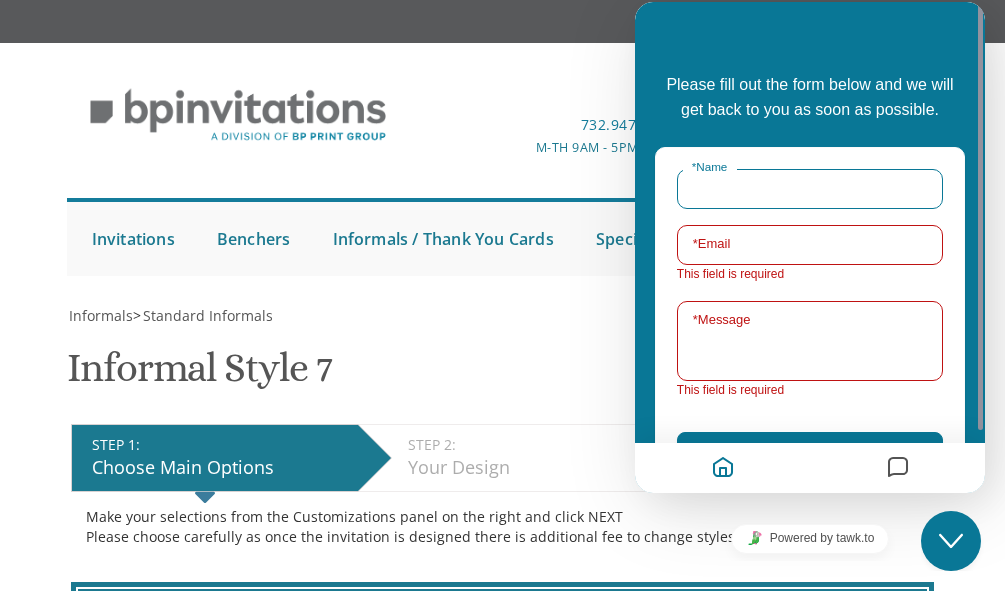 type 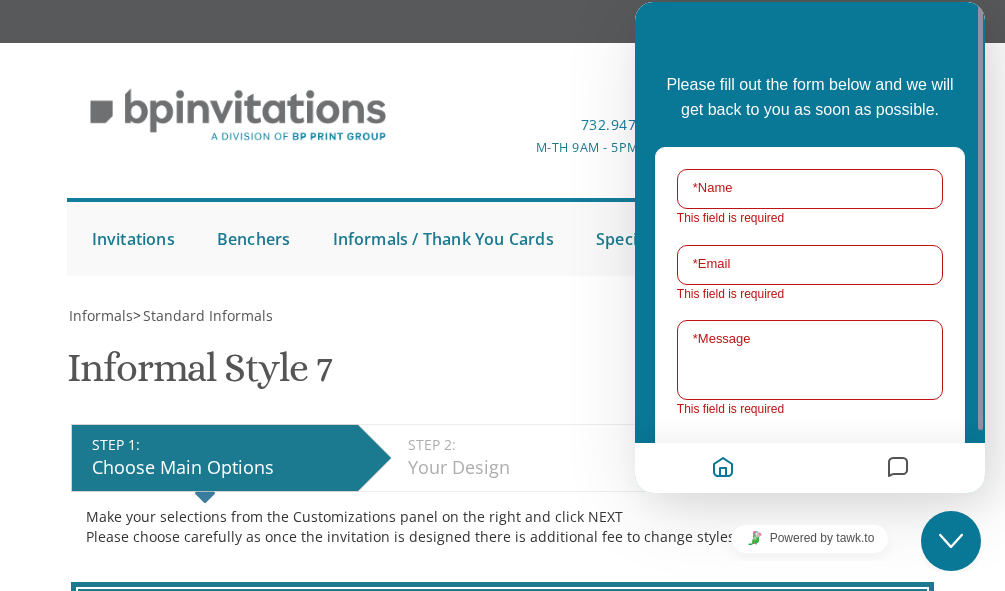click on "We're here to serve you!" at bounding box center (648, 93) 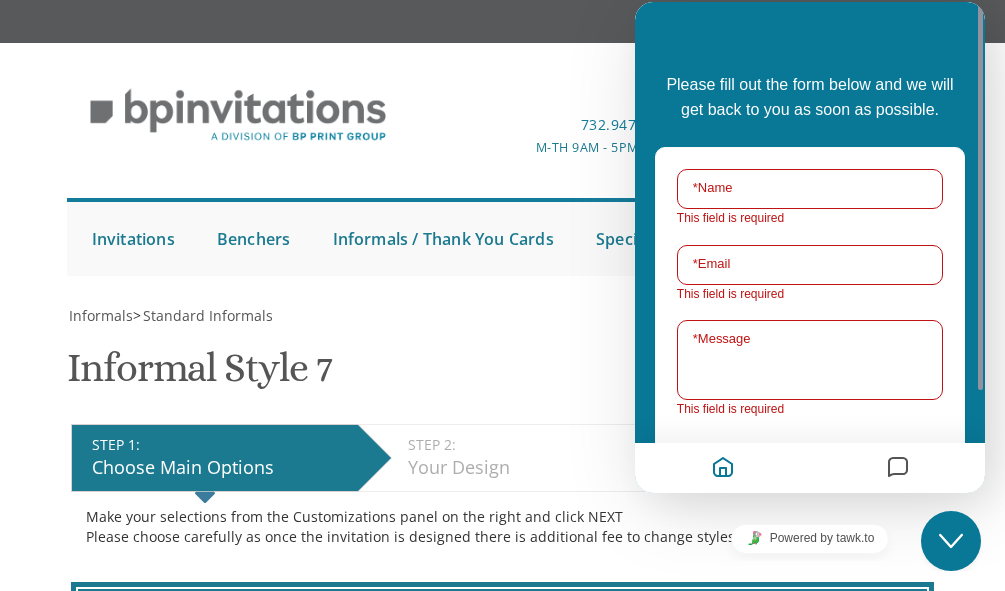 scroll, scrollTop: 130, scrollLeft: 0, axis: vertical 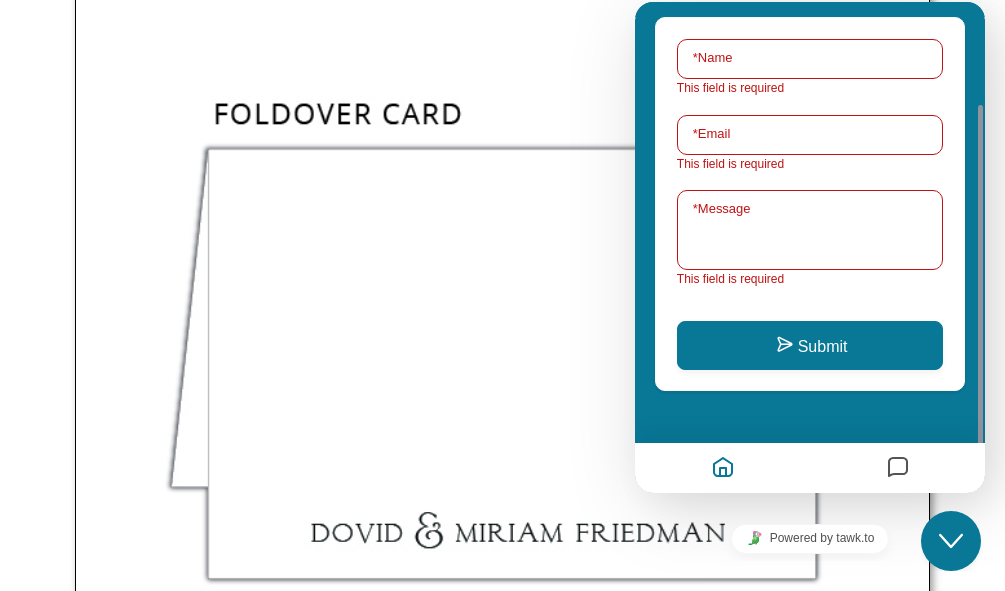 click at bounding box center (723, 468) 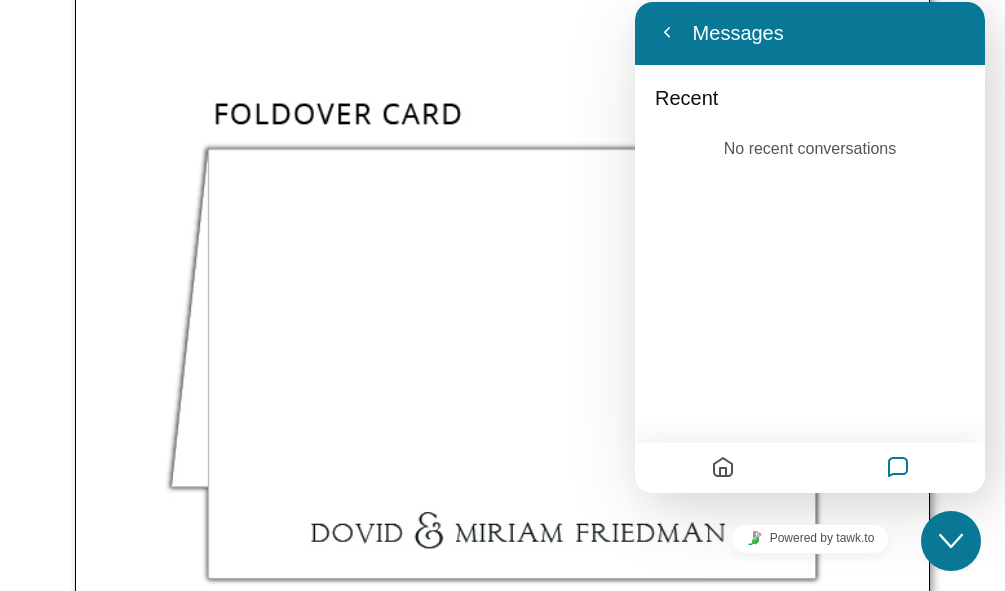 click at bounding box center [502, 615] 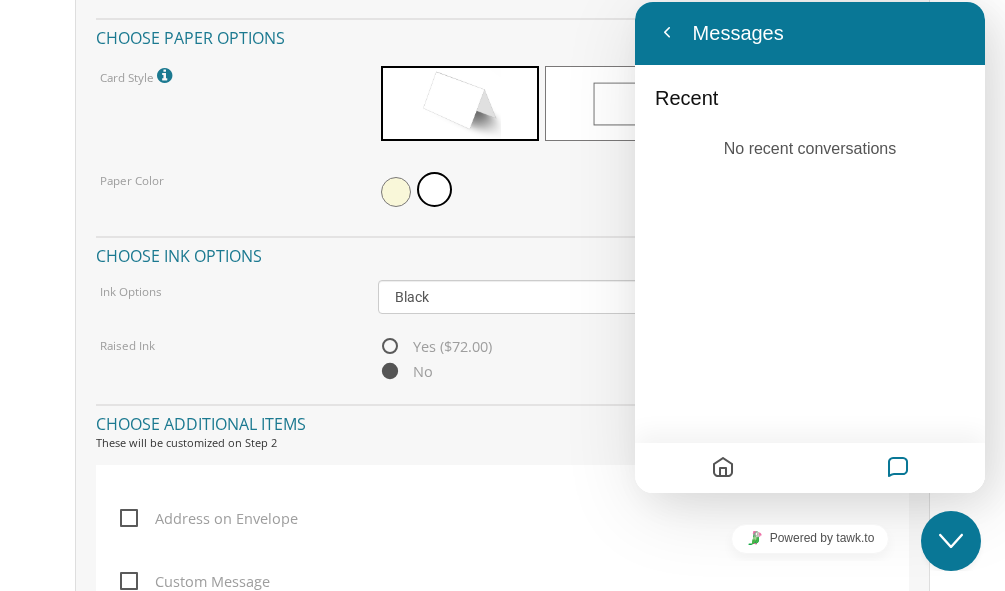 scroll, scrollTop: 2200, scrollLeft: 0, axis: vertical 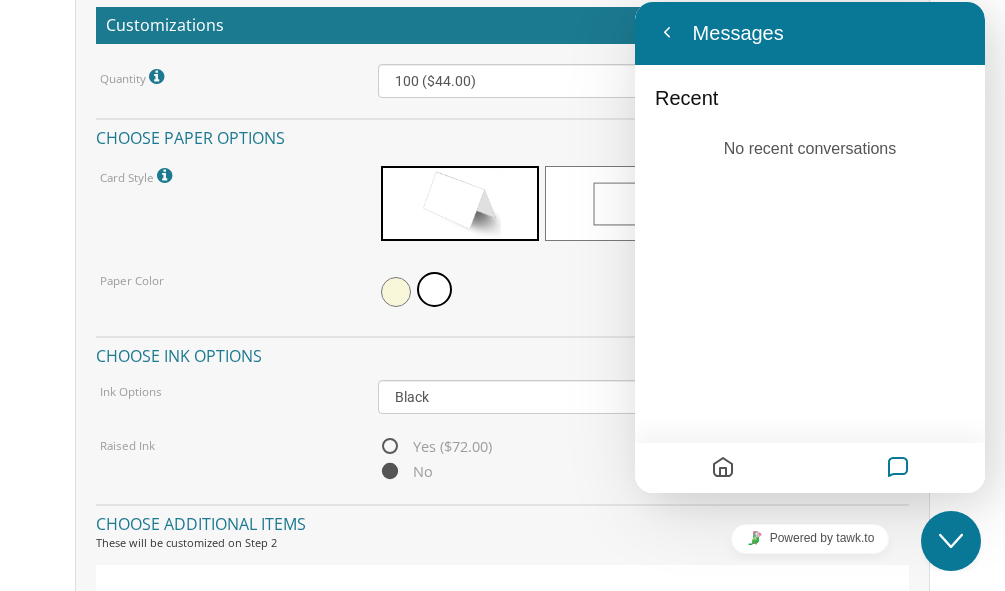 click on "Yes ($72.00) No" at bounding box center [641, 459] 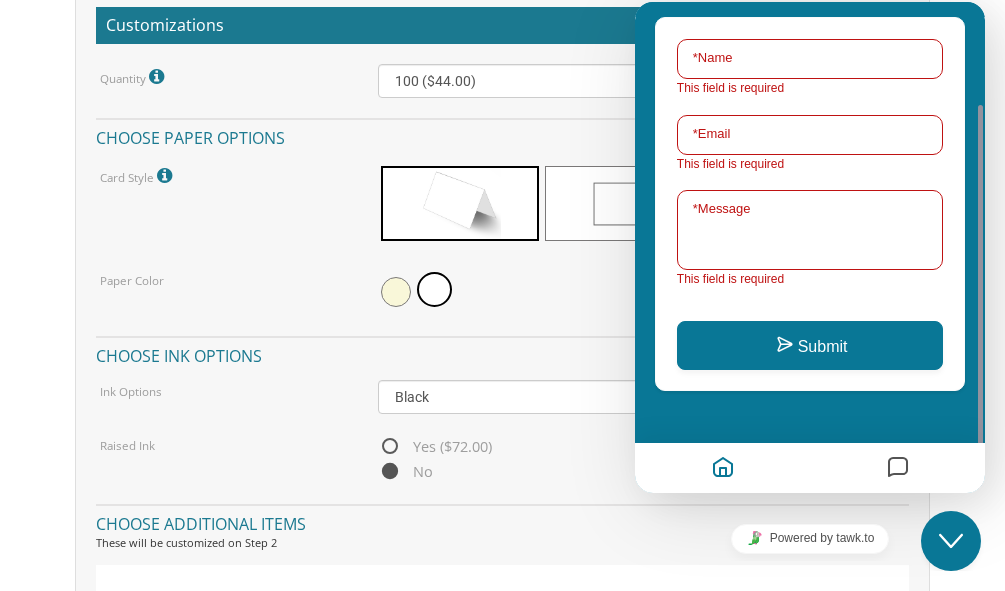 click at bounding box center [723, 468] 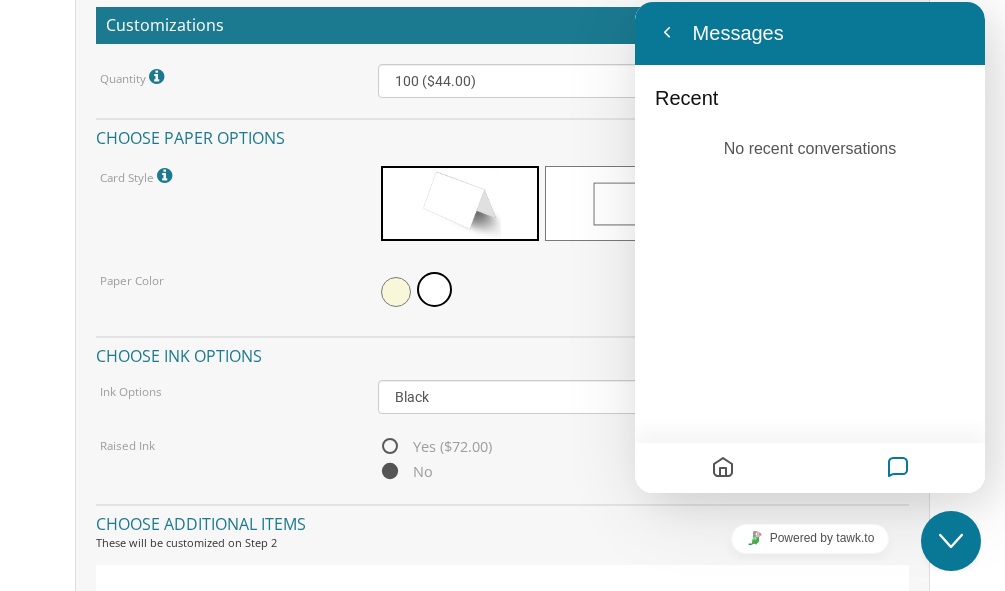 click on "My Cart
{{shoppingcart.totalQuantityDisplay}}
Total:
{{shoppingcart.subtotal}}
{{shoppingcart.total}}
{{shoppingcartitem.description}}
Qty. {{shoppingcartitem.quantity}}
{{productoption.name}}" at bounding box center (502, -325) 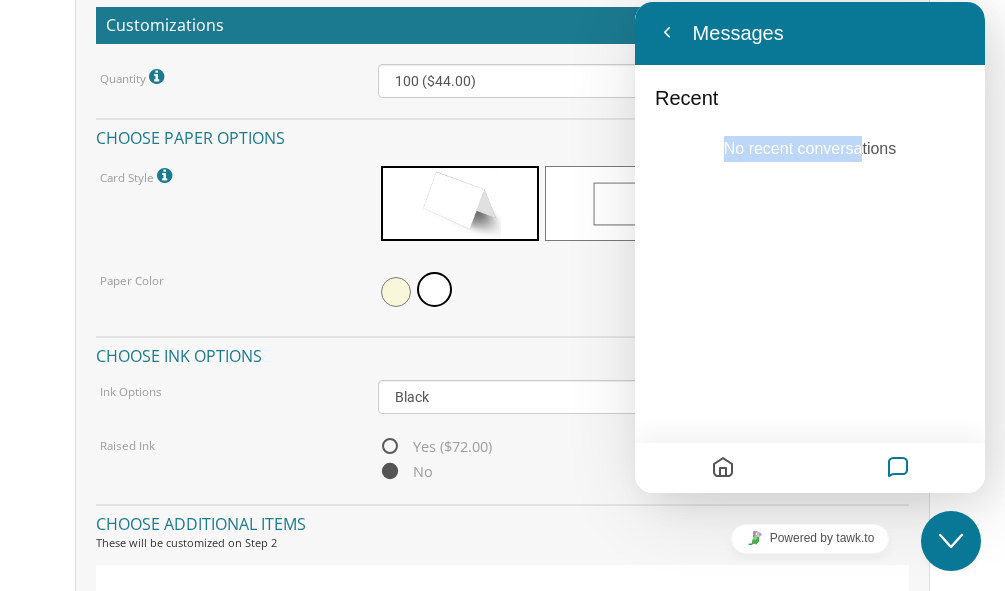 drag, startPoint x: 860, startPoint y: 281, endPoint x: 802, endPoint y: 87, distance: 202.48457 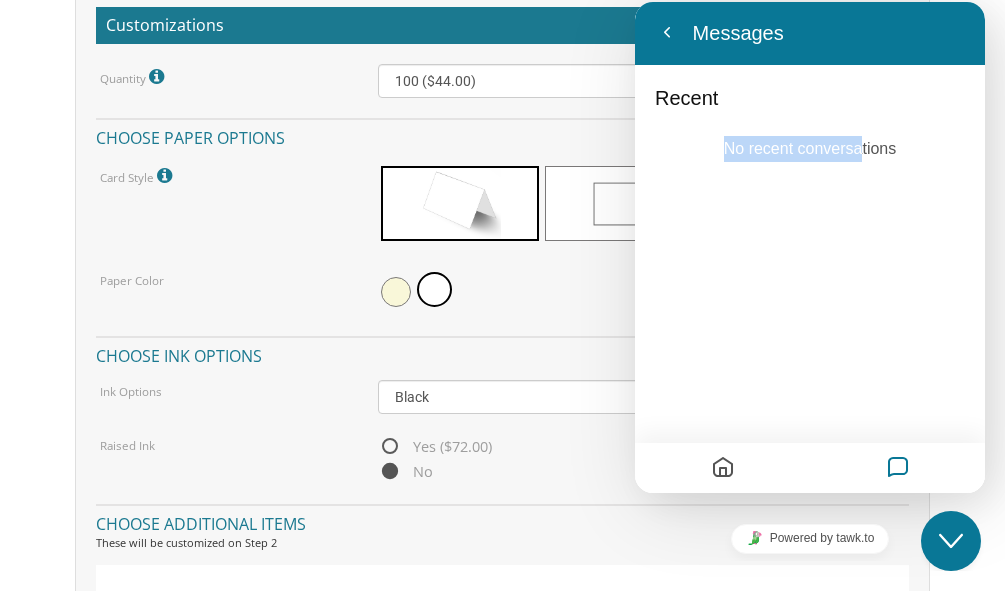 drag, startPoint x: 806, startPoint y: 31, endPoint x: 746, endPoint y: 237, distance: 214.56001 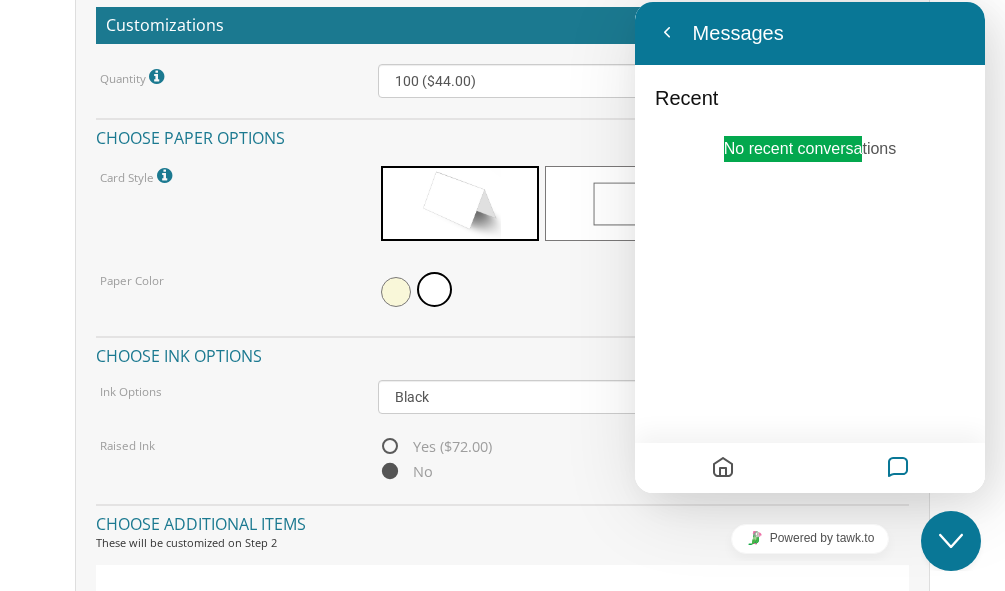 click on "Quantity Please note: Quantities may be modified after order completion.
For wedding invitations  you will also have the option to split total quantity between 2 shipping addresses at checkout. 100 ($44.00) 200 ($63.00) 300 ($82.00) 400 ($101.00) 500 ($120.00) 600 ($139.00) 700 ($158.00) 800 ($177.00) 900 ($196.00) 1000 ($215.00) Choose paper options   Card Style Standard card size: A1 (4.88x3.5)
Please contact us for upgraded paper stock and size options.     Paper Color   Choose ink options   Ink Options Black Colored Ink ($32.00)   Raised Ink   Yes ($72.00) No" at bounding box center [502, 274] 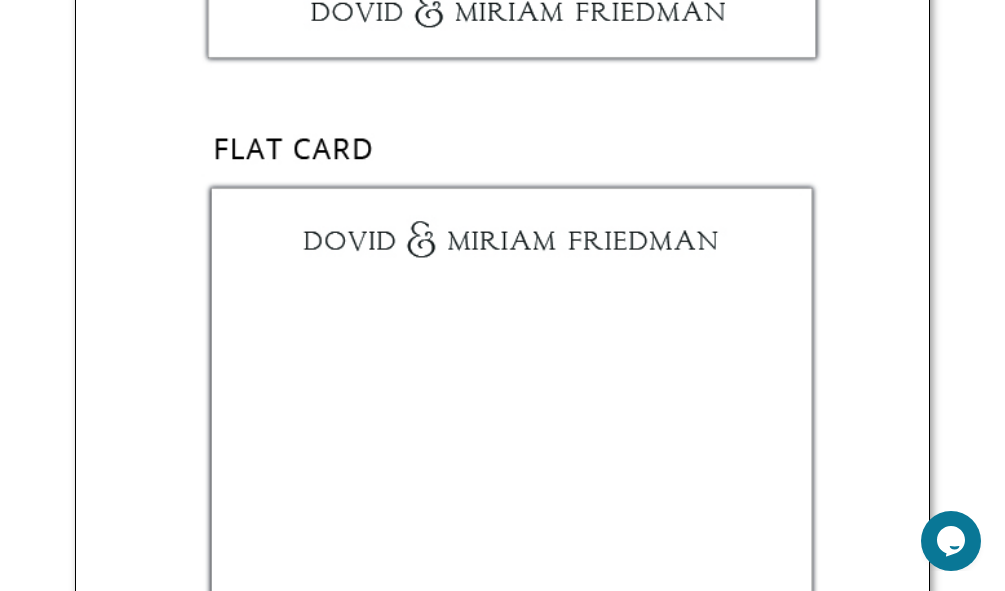 scroll, scrollTop: 1200, scrollLeft: 0, axis: vertical 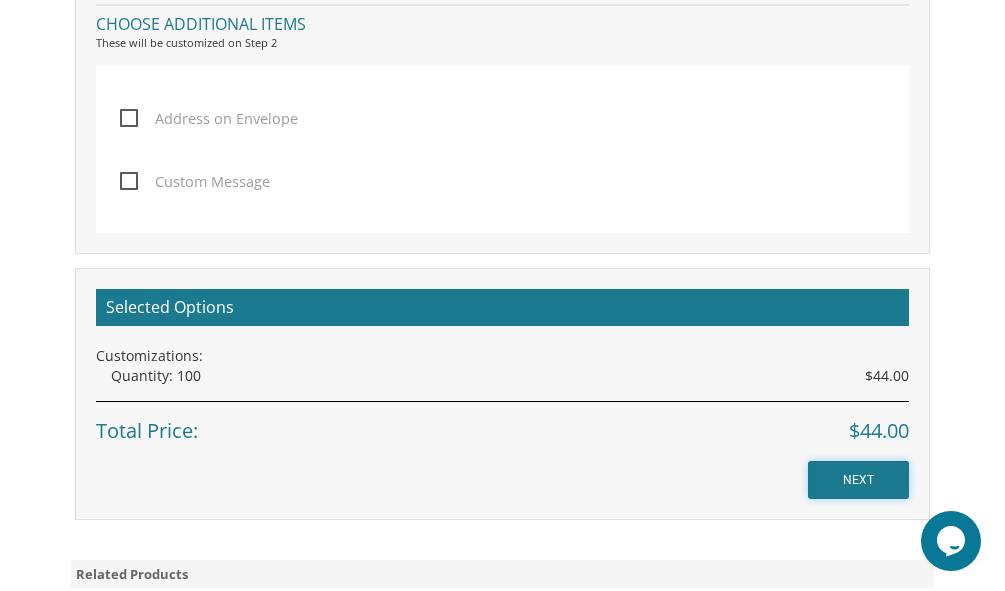 click on "NEXT" at bounding box center (858, 480) 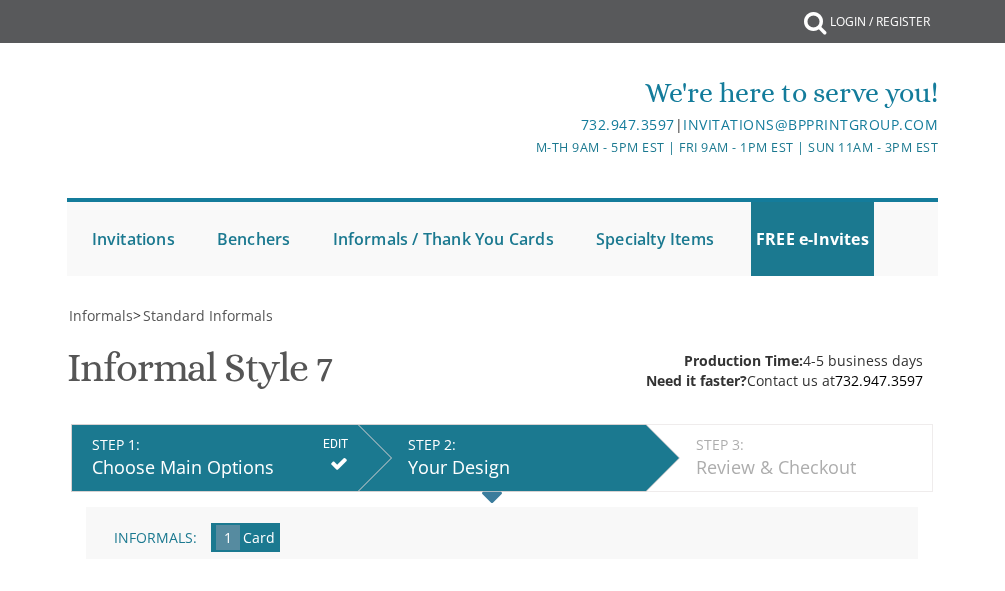 scroll, scrollTop: 0, scrollLeft: 0, axis: both 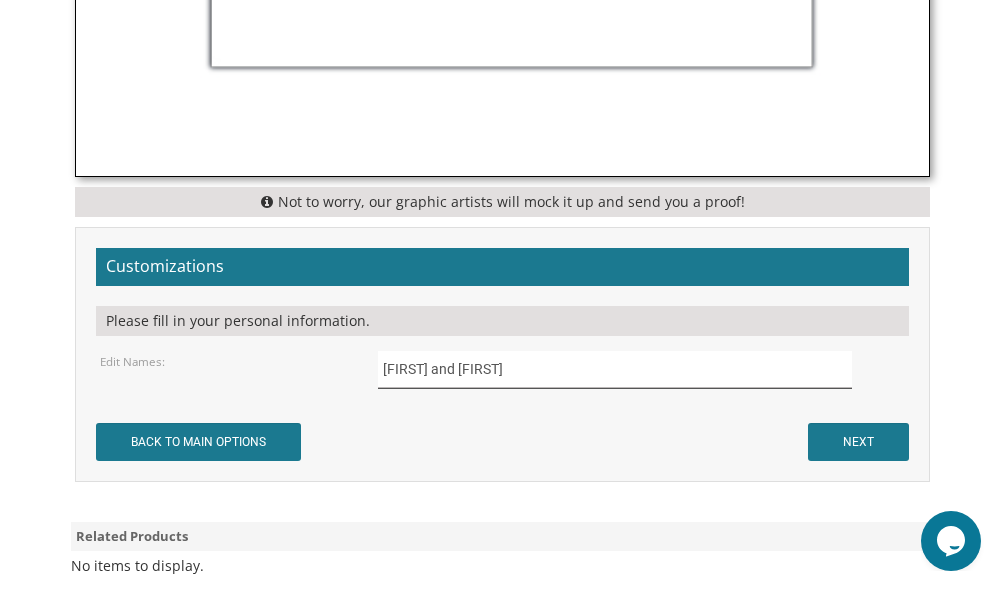 drag, startPoint x: 564, startPoint y: 370, endPoint x: 329, endPoint y: 370, distance: 235 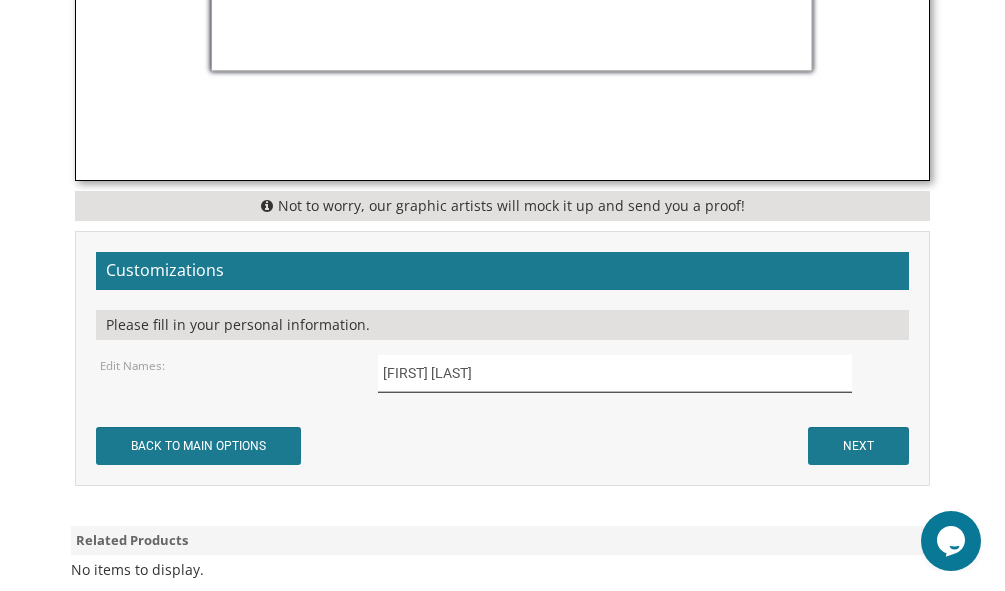 scroll, scrollTop: 1800, scrollLeft: 0, axis: vertical 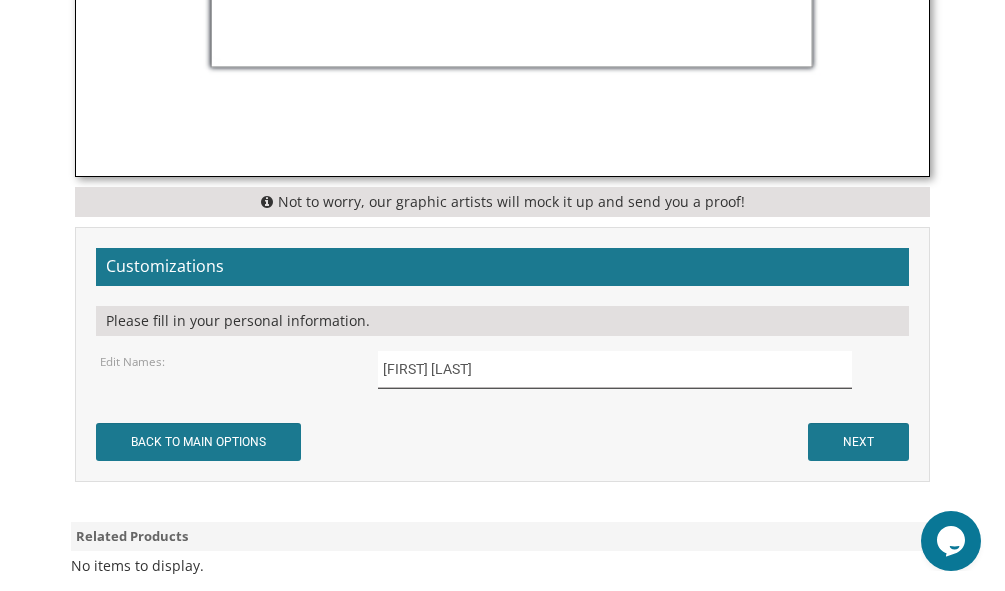 type on "[FIRST] [LAST]" 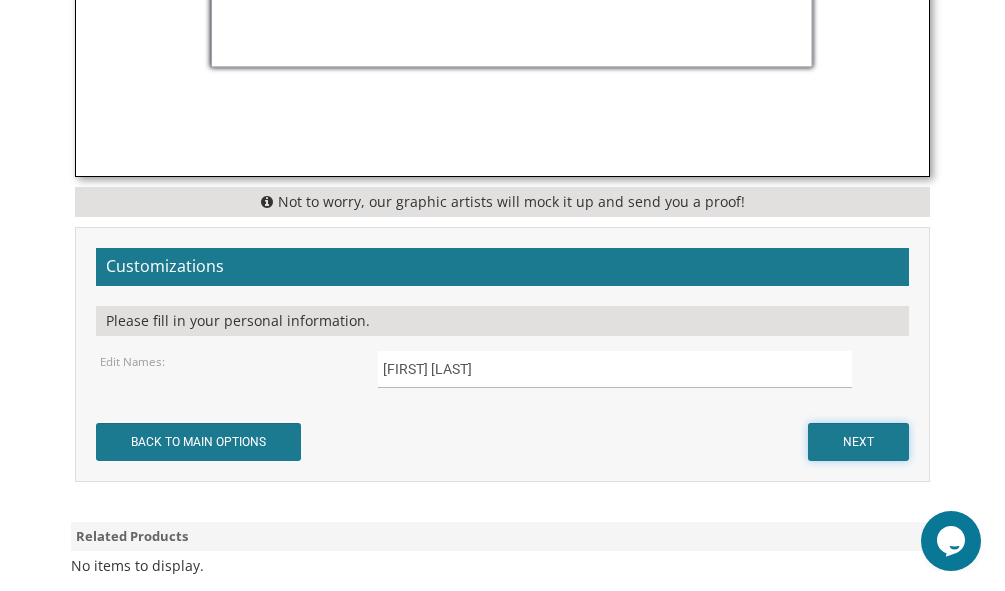 click on "NEXT" at bounding box center [858, 442] 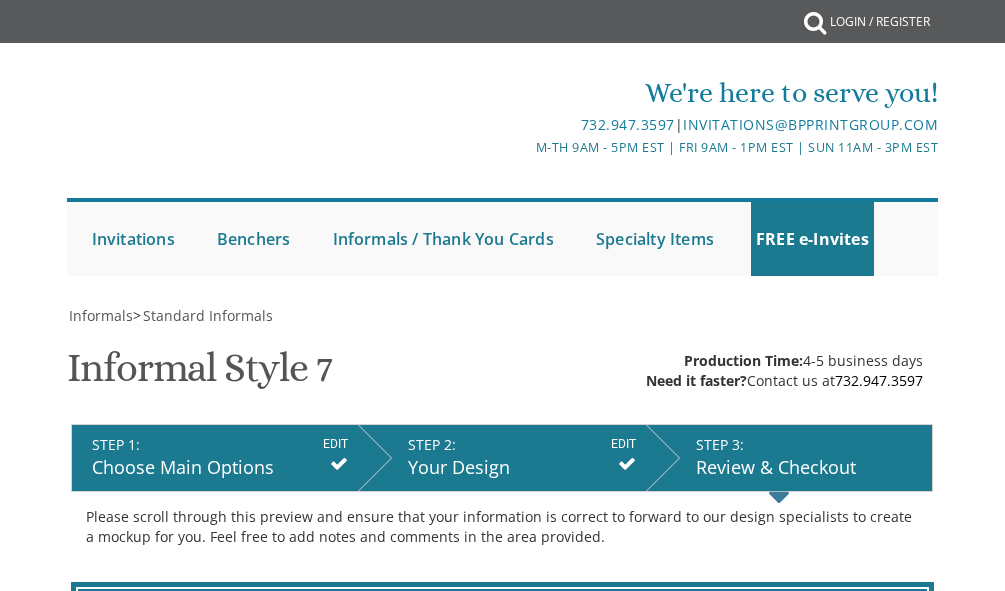 scroll, scrollTop: 0, scrollLeft: 0, axis: both 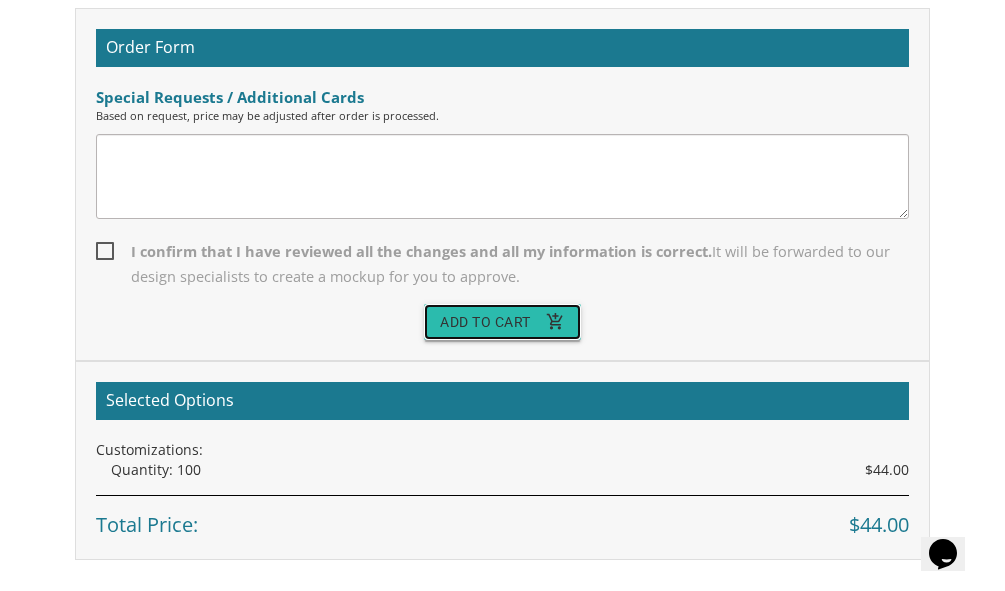 click on "Add To Cart
add_shopping_cart" at bounding box center (502, 322) 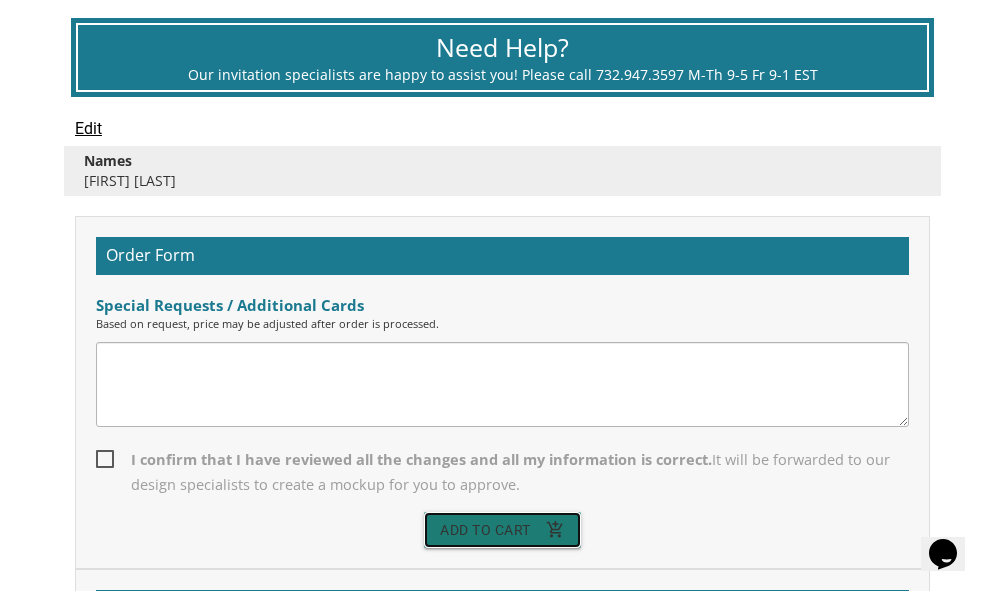 scroll, scrollTop: 600, scrollLeft: 0, axis: vertical 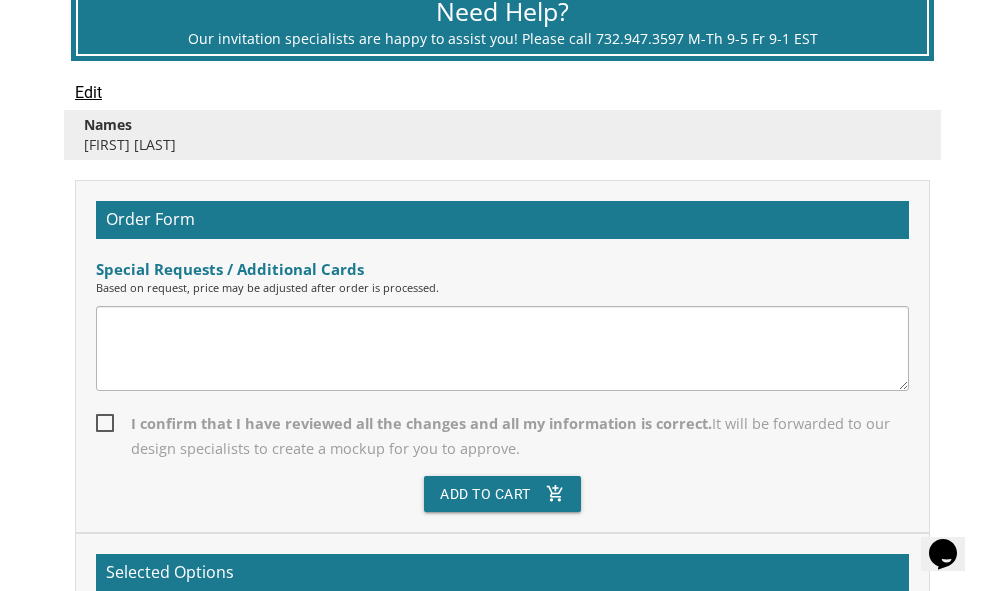 click on "I confirm that I have reviewed all the changes and all my information is correct.   It will be forwarded to our design specialists to create a mockup for you to approve." at bounding box center (502, 436) 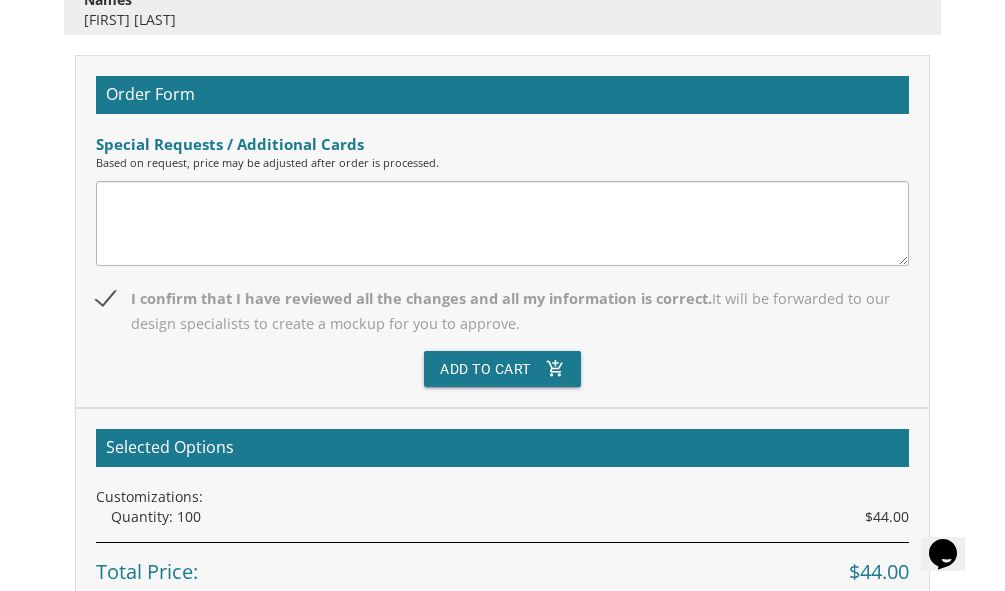 scroll, scrollTop: 800, scrollLeft: 0, axis: vertical 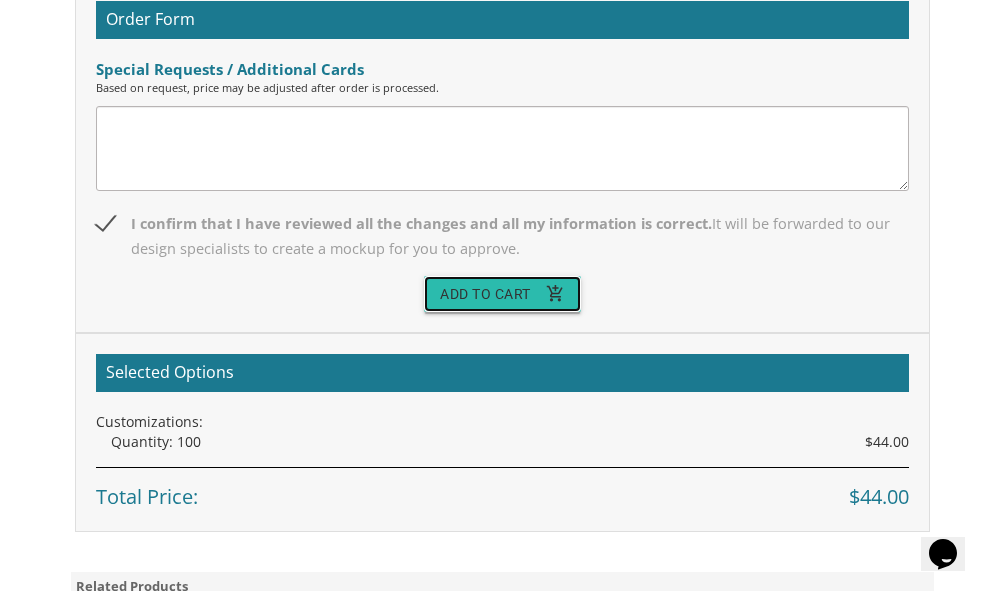 click on "Add To Cart
add_shopping_cart" at bounding box center (502, 294) 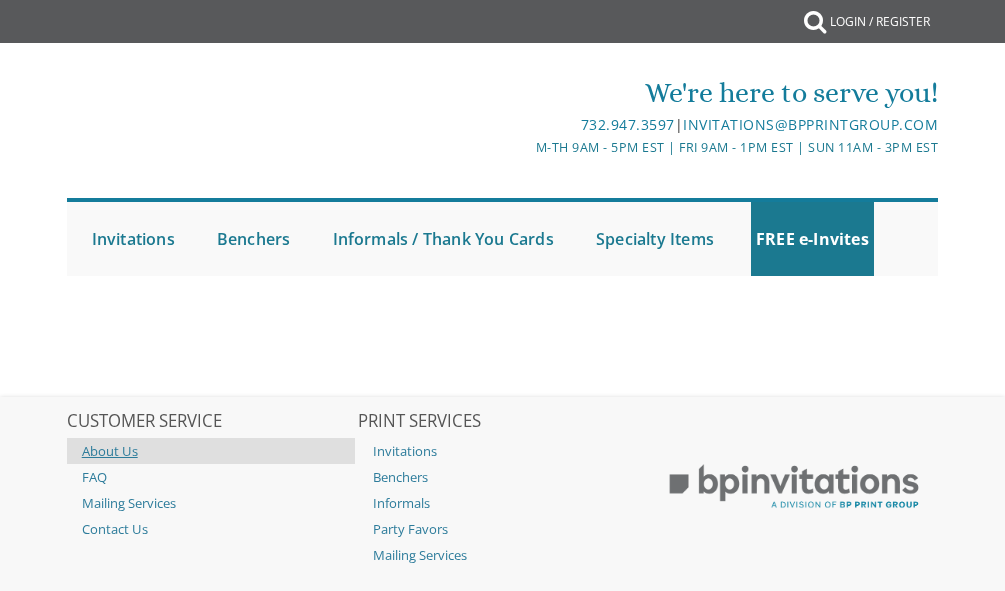scroll, scrollTop: 0, scrollLeft: 0, axis: both 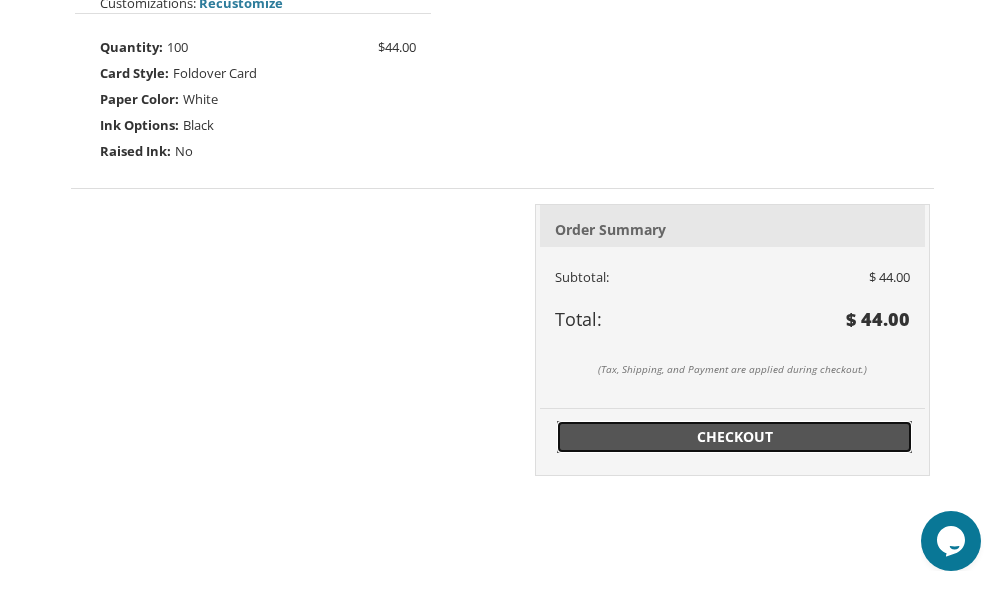 click on "Checkout" at bounding box center [734, 437] 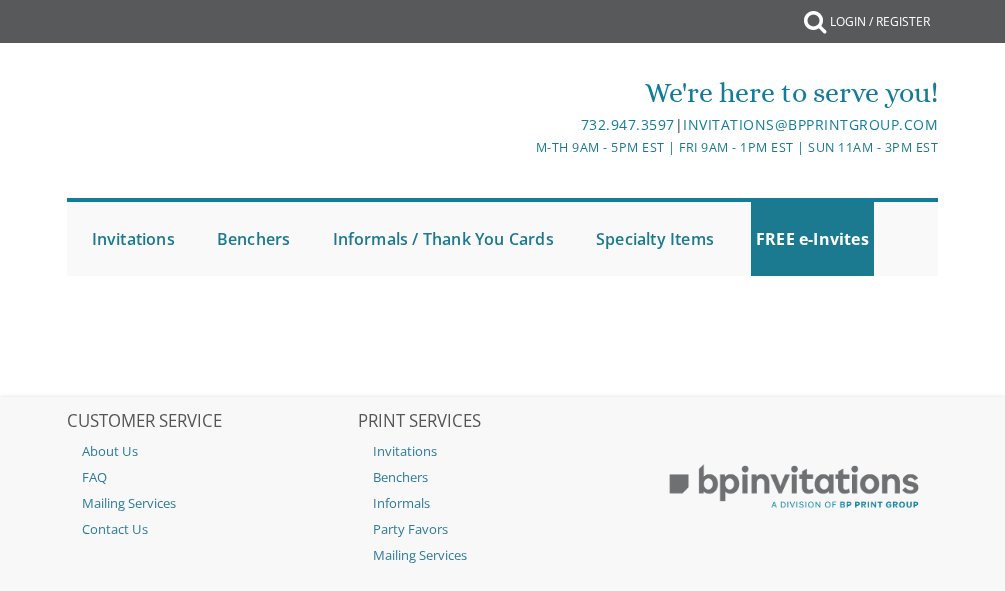 scroll, scrollTop: 0, scrollLeft: 0, axis: both 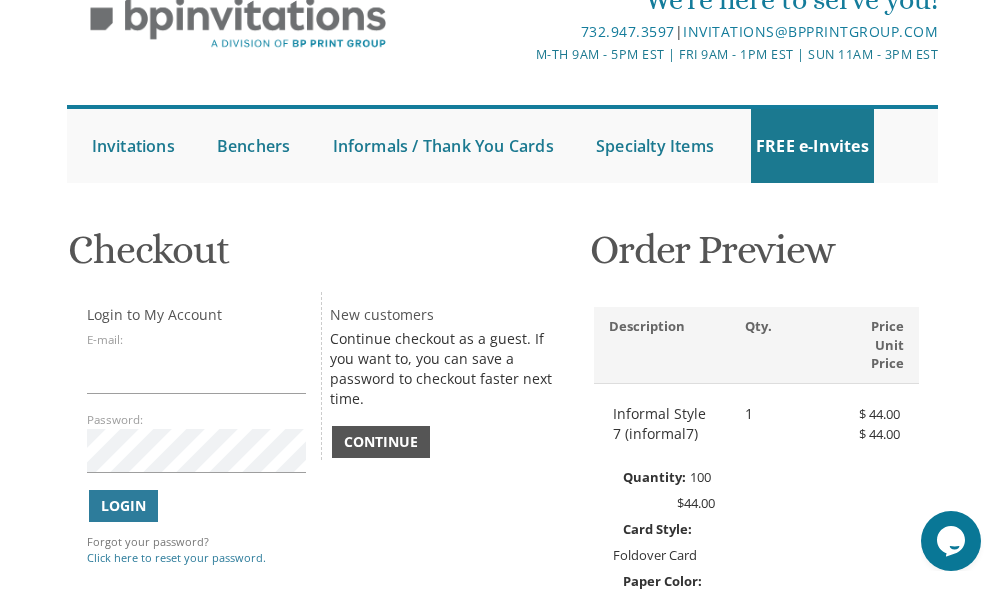 click on "Continue" at bounding box center (381, 442) 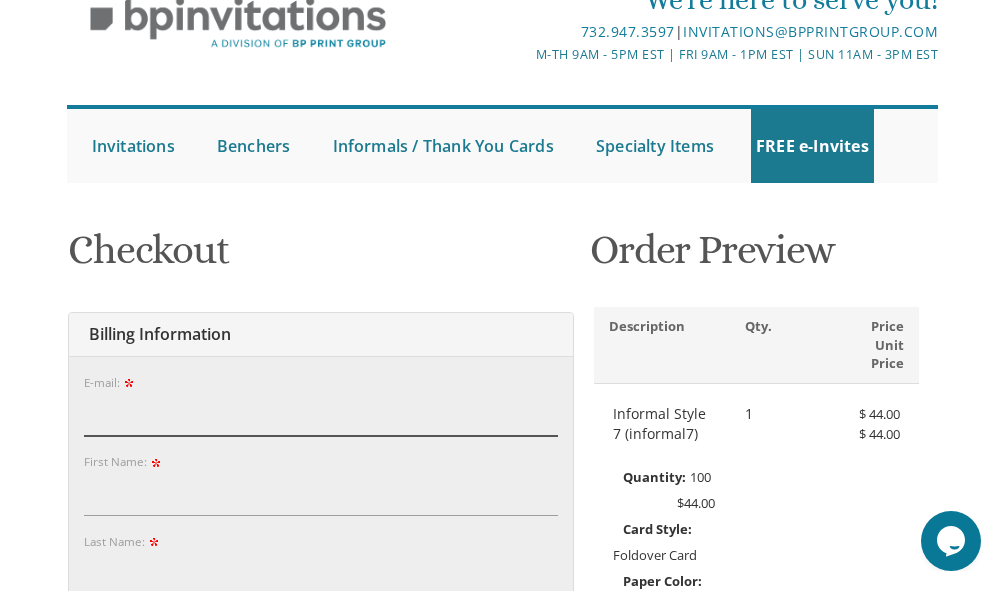 click on "E-mail:" at bounding box center [321, 414] 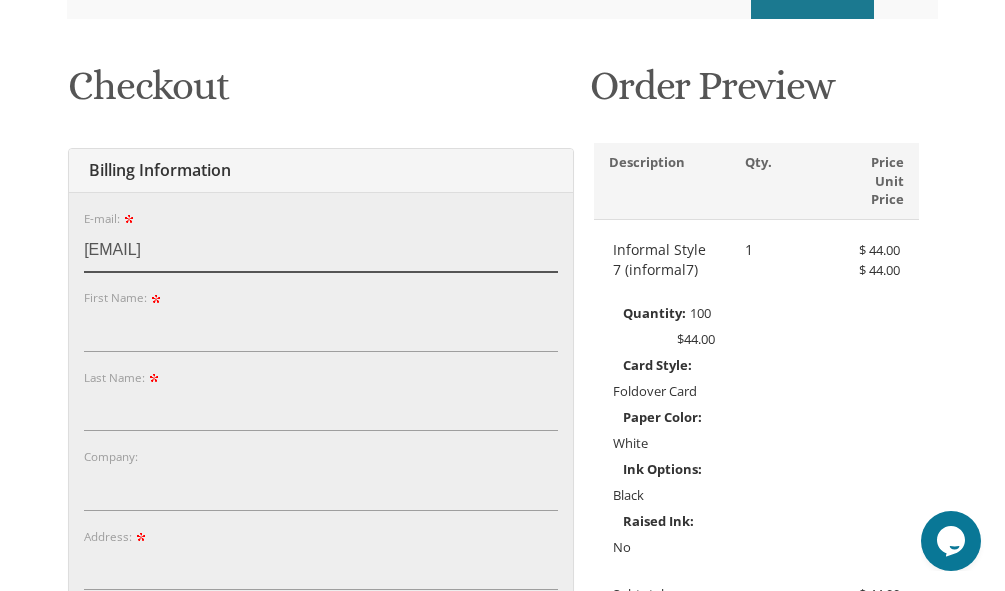 scroll, scrollTop: 300, scrollLeft: 0, axis: vertical 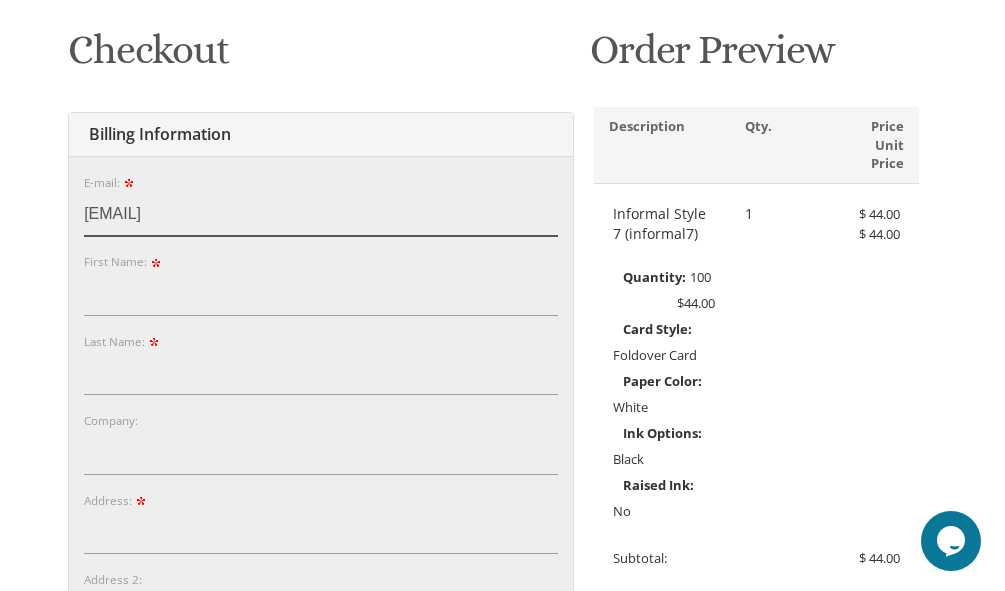 type on "lorettas613@yahoo.com" 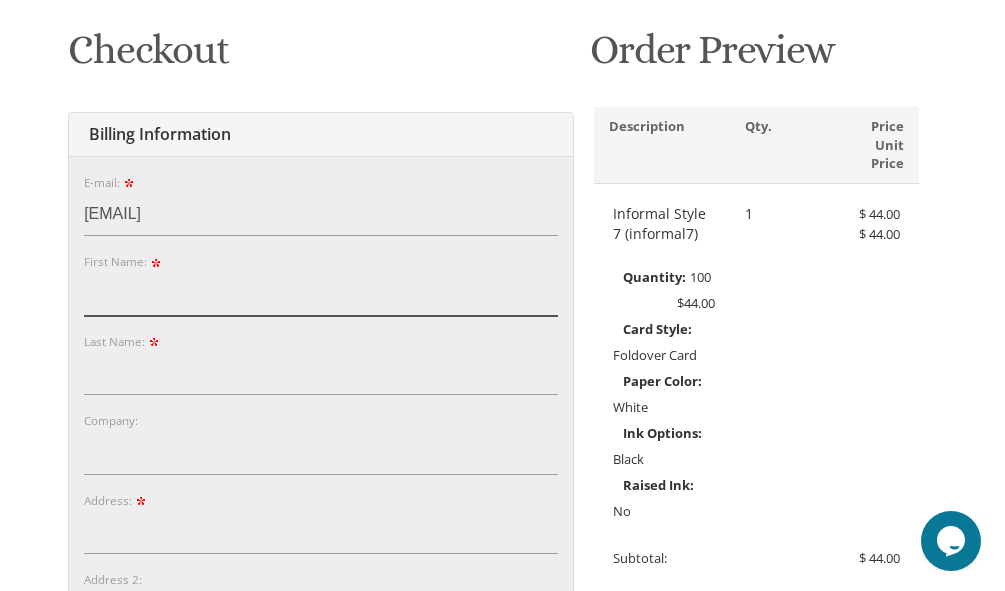 click on "First Name:" at bounding box center [321, 293] 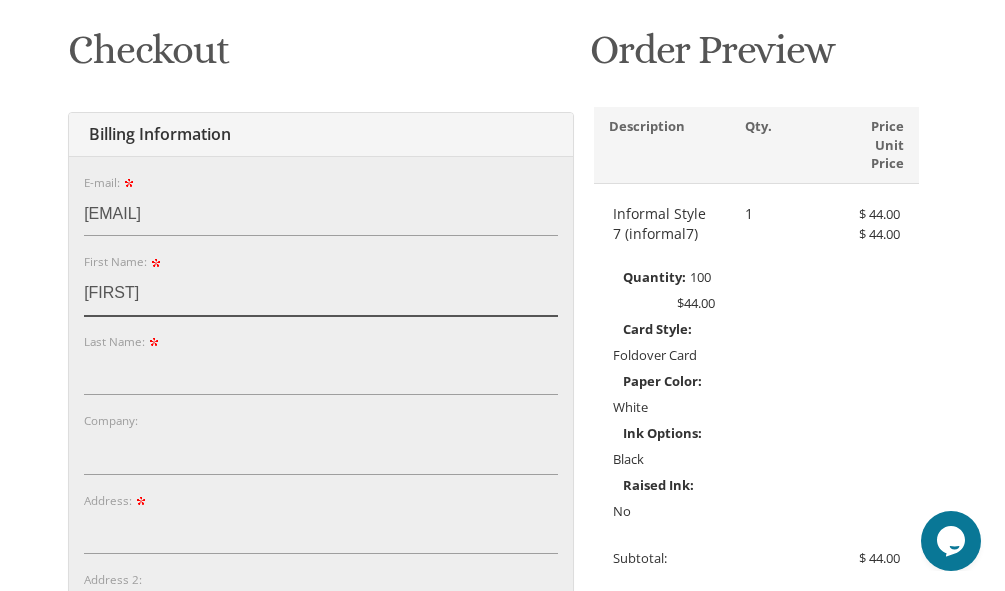 type on "Loretta" 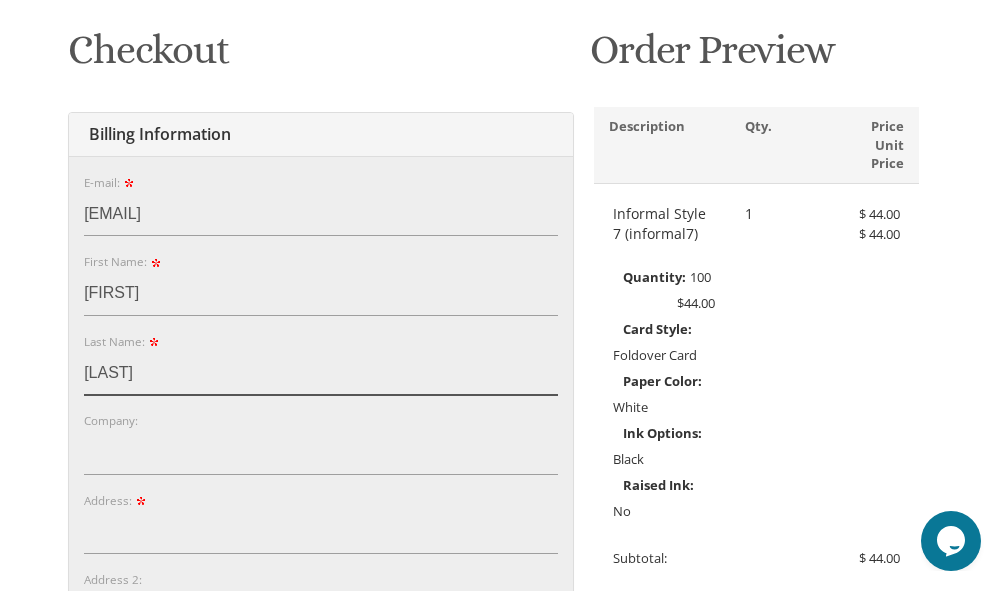 type on "Sadwin" 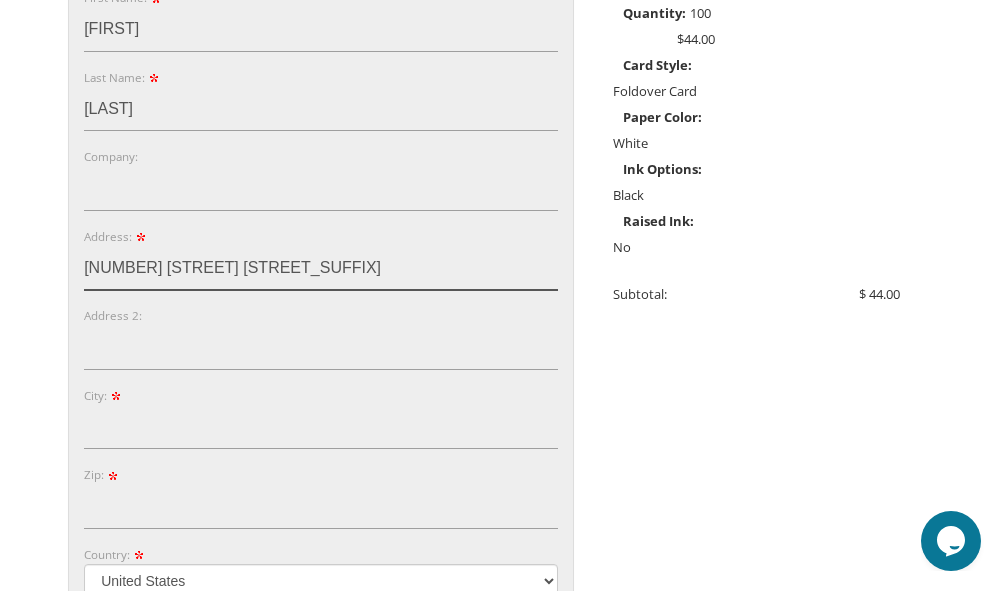 scroll, scrollTop: 600, scrollLeft: 0, axis: vertical 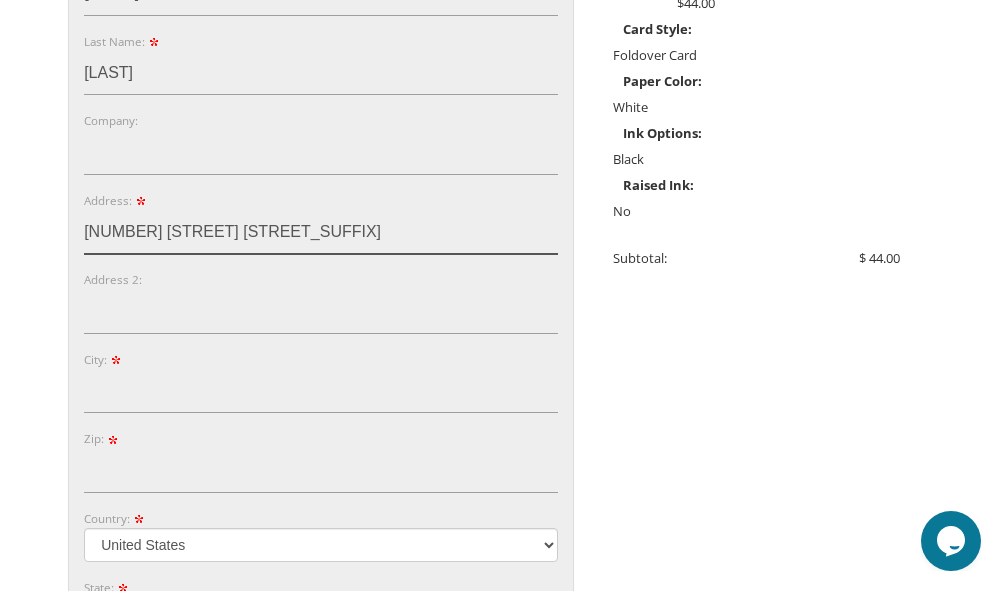 type on "[NUMBER] [STREET]" 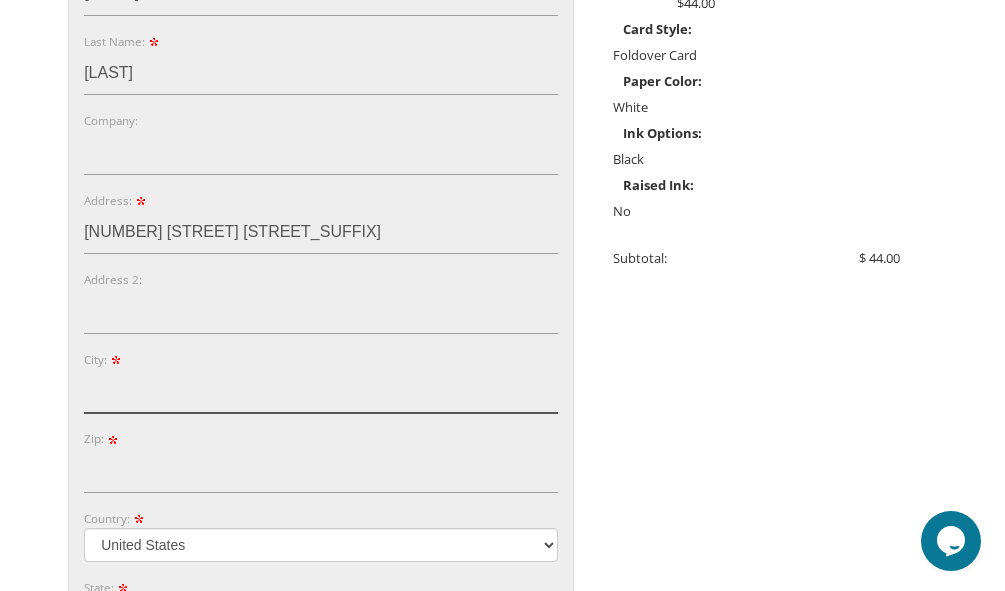 click on "City:" at bounding box center (321, 391) 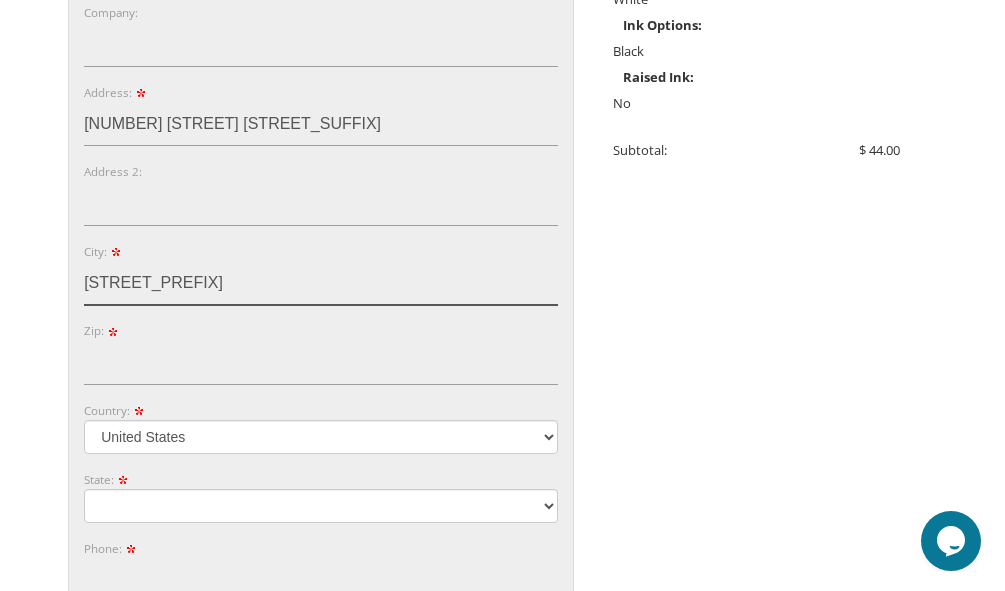 scroll, scrollTop: 800, scrollLeft: 0, axis: vertical 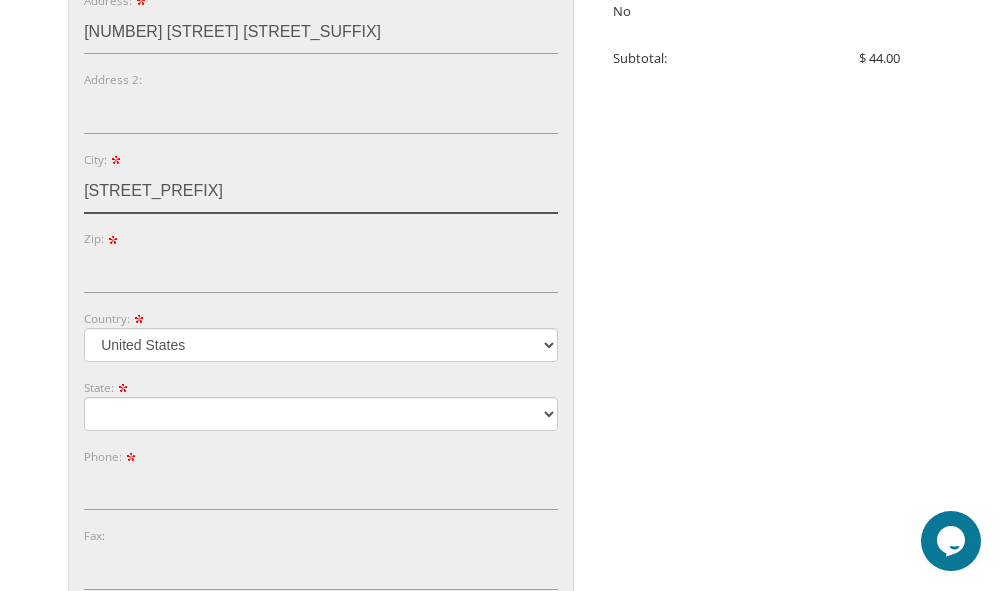 type on "Silver Spring" 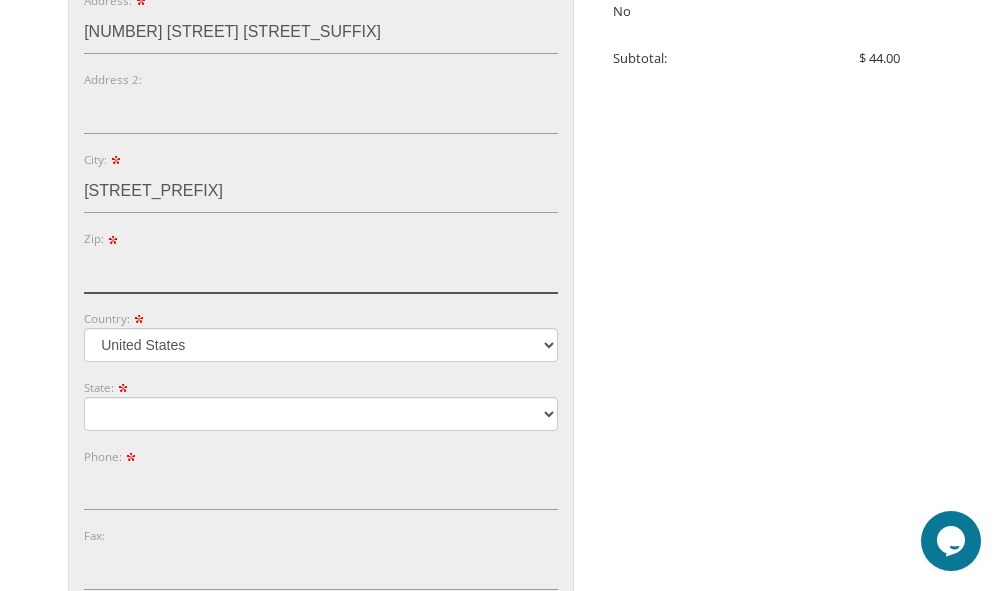 click on "Zip:" at bounding box center [321, 270] 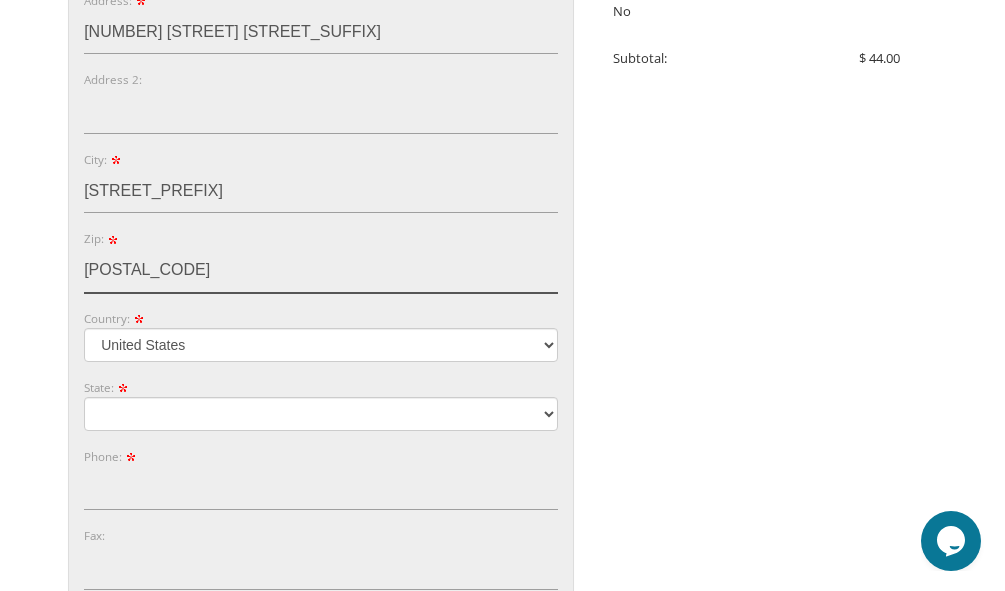 type on "20901" 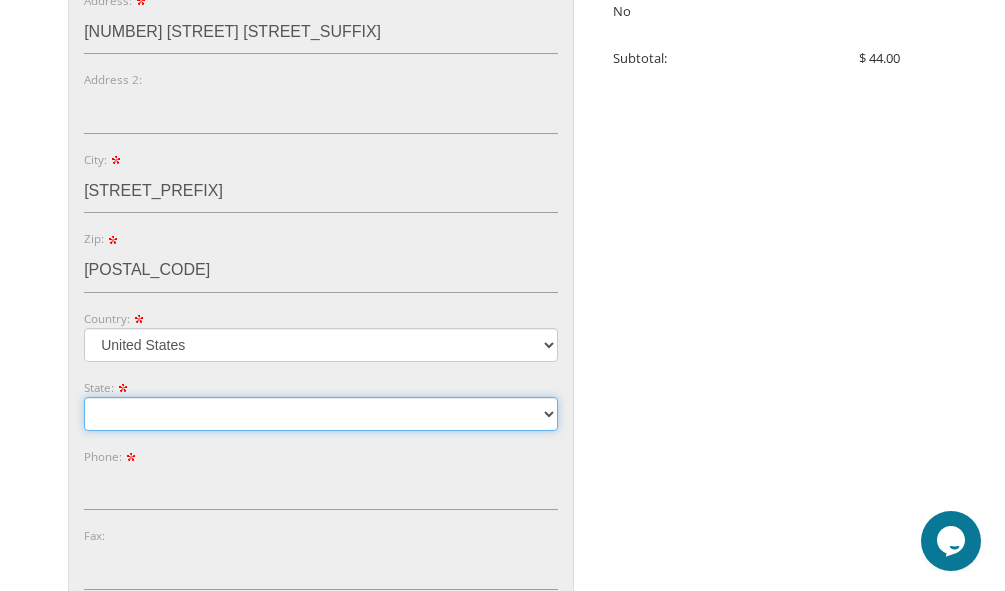 click on "Alabama Alaska Guam" at bounding box center (321, 414) 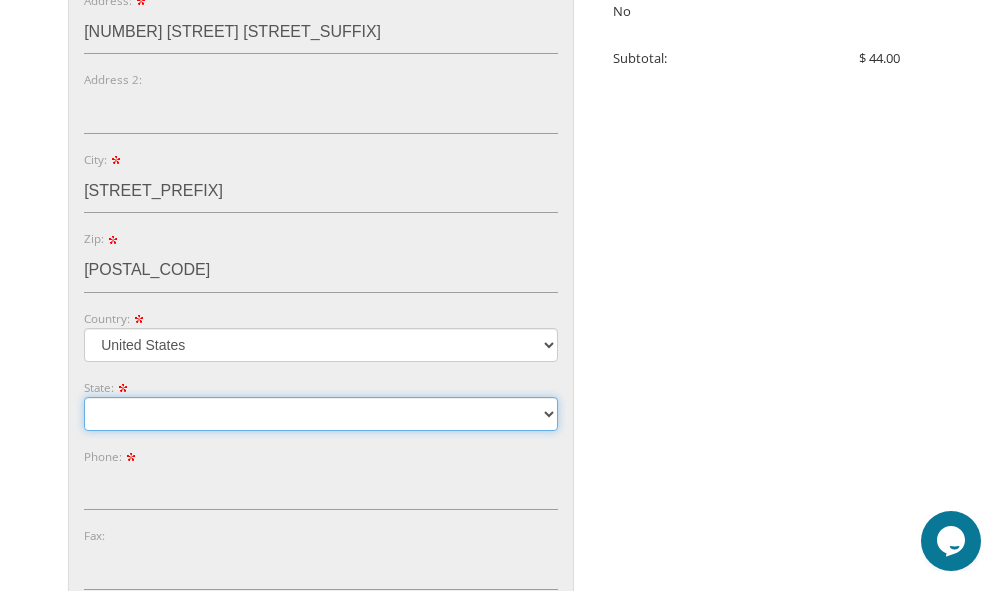 select on "MD" 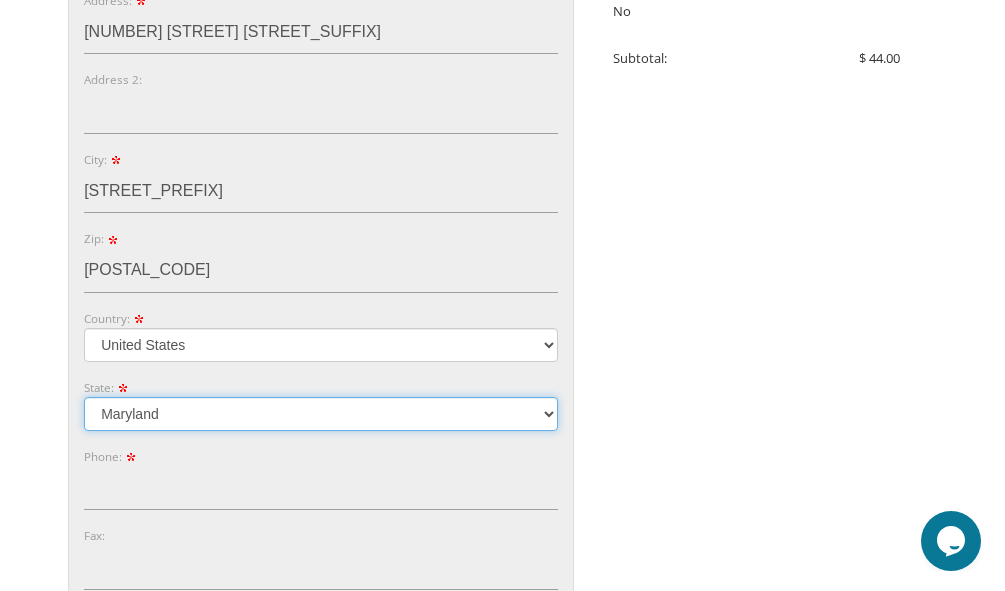click on "Alabama Alaska Guam" at bounding box center [321, 414] 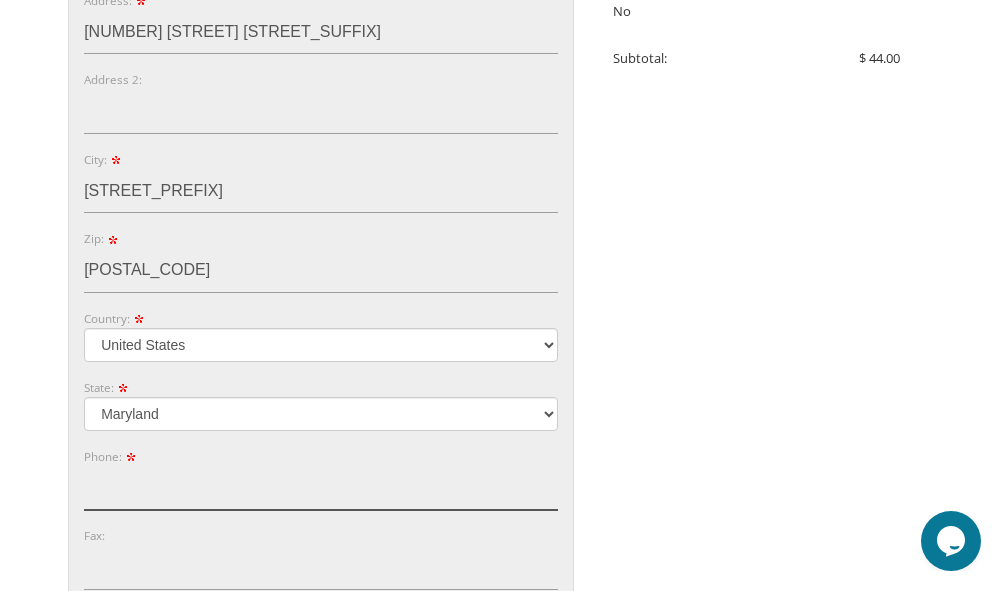 click on "Phone:" at bounding box center (321, 488) 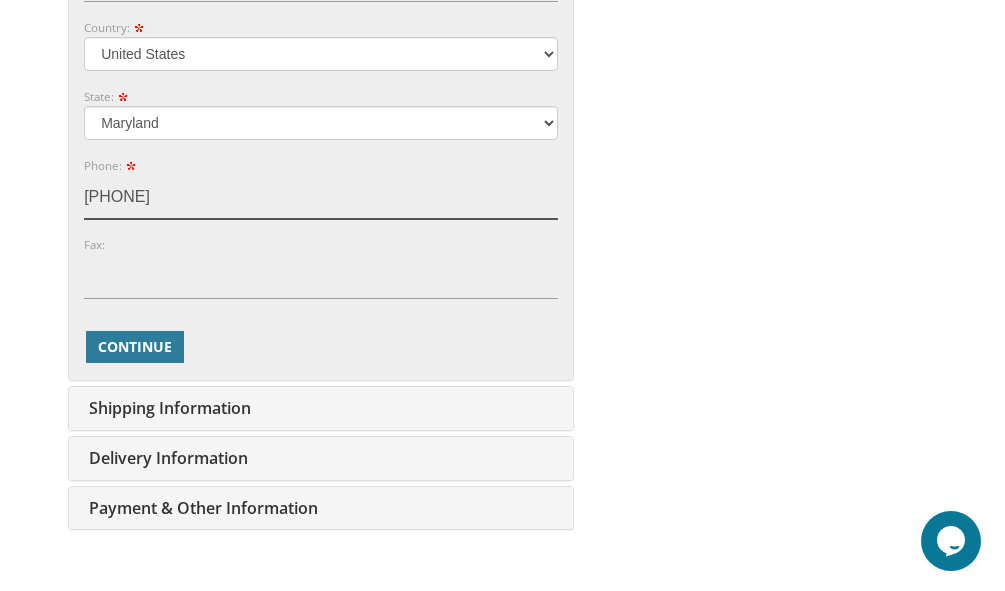 scroll, scrollTop: 1100, scrollLeft: 0, axis: vertical 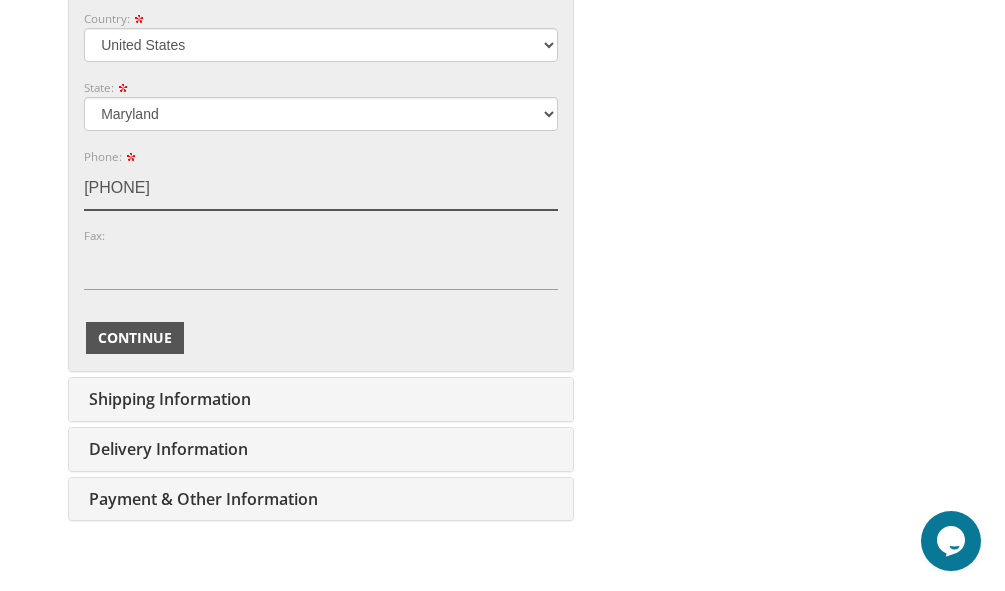 type on "301-593-4739" 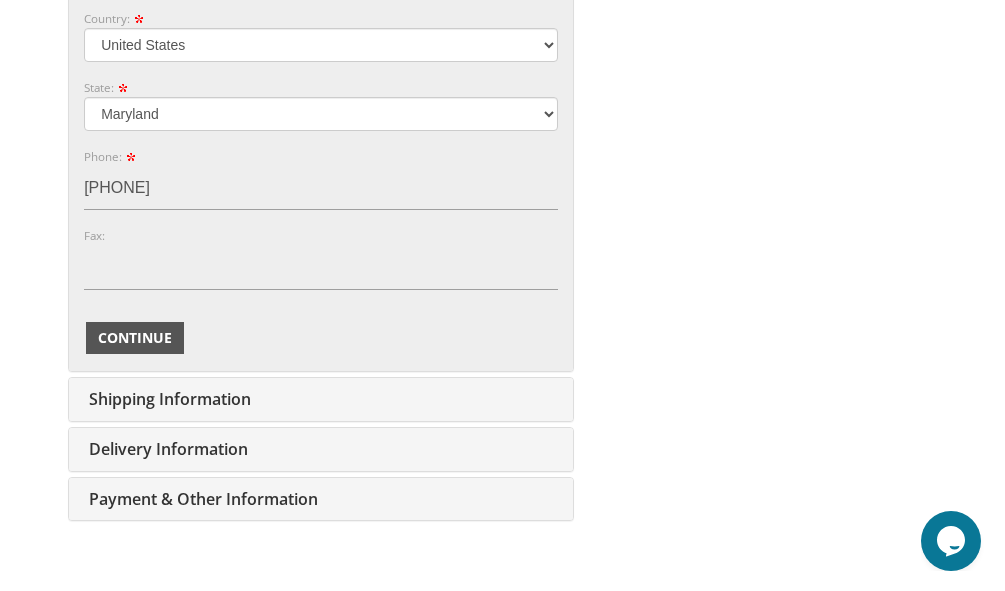 click on "Continue" at bounding box center [135, 338] 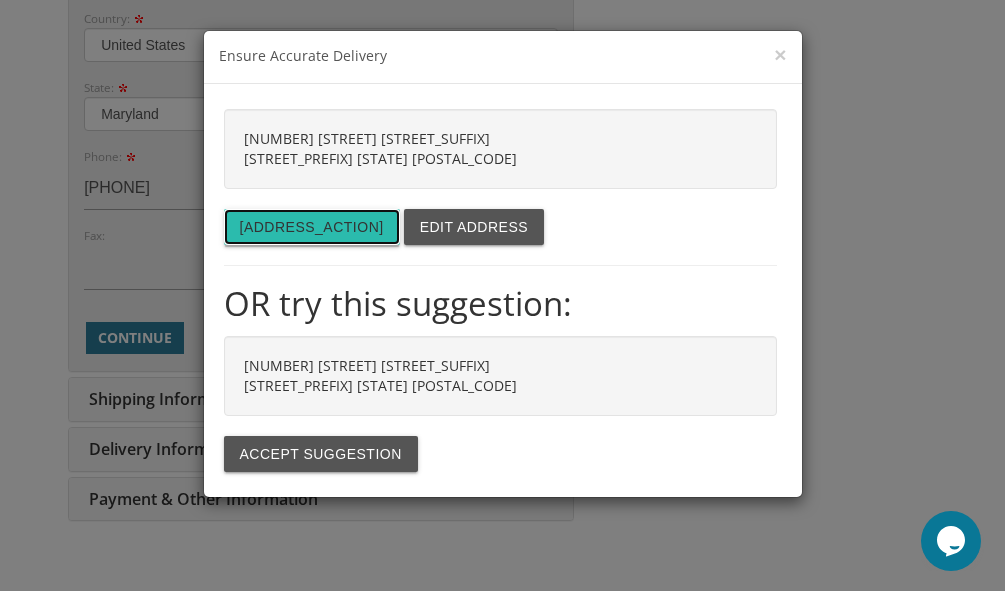 click on "Confirm address" at bounding box center (312, 227) 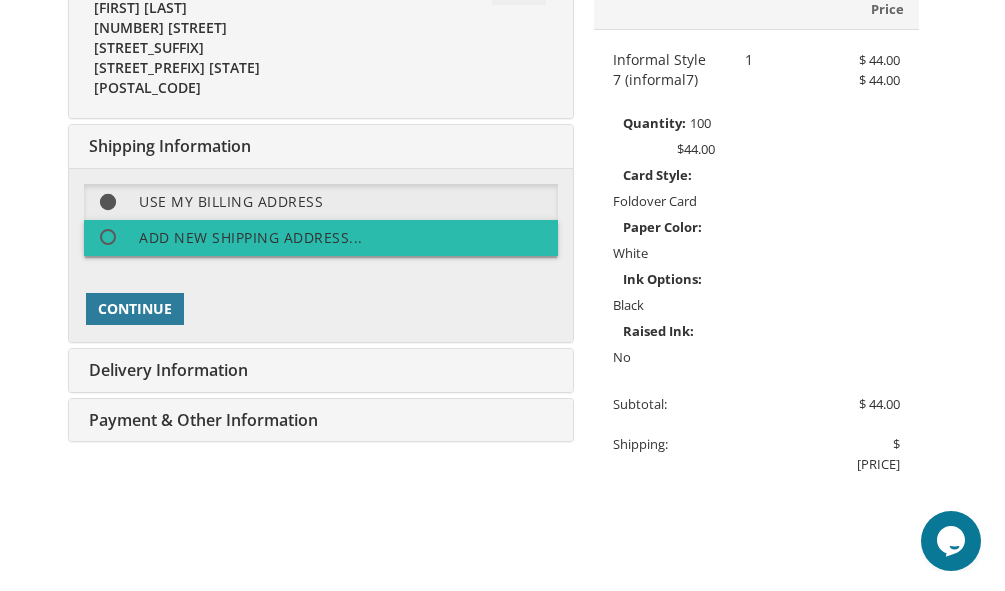 scroll, scrollTop: 502, scrollLeft: 0, axis: vertical 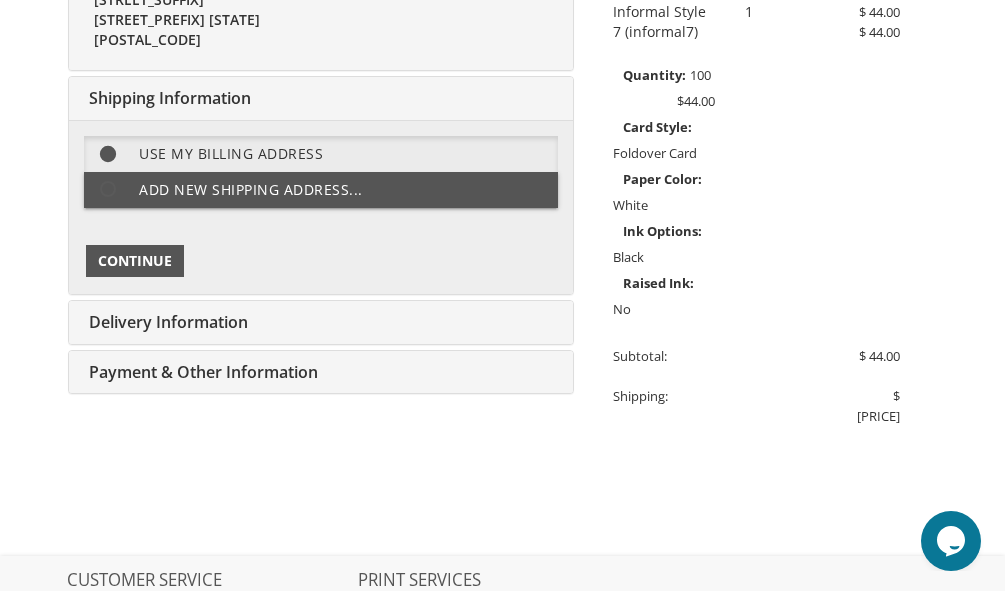 click on "Continue" at bounding box center [135, 261] 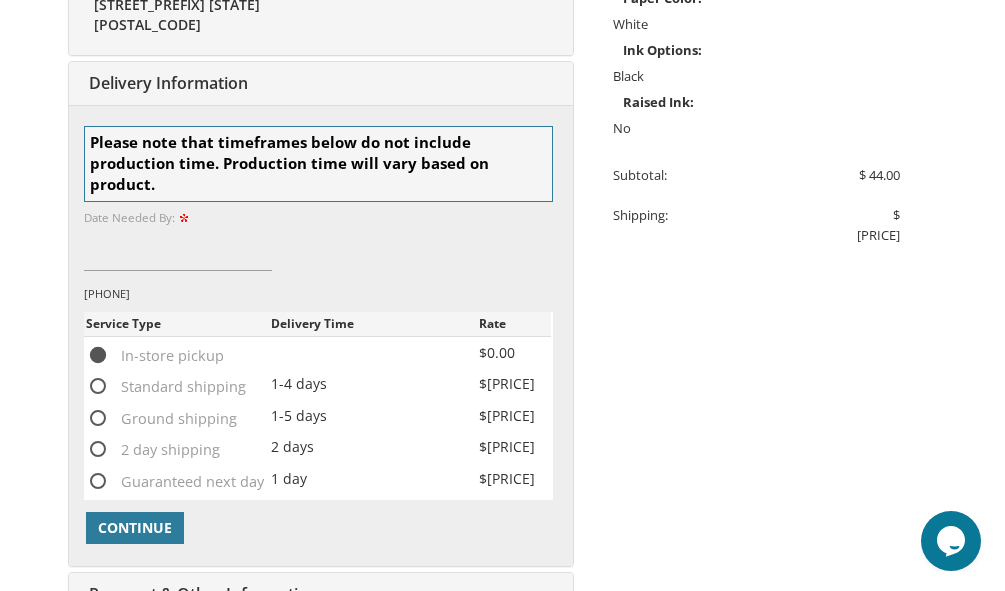 scroll, scrollTop: 700, scrollLeft: 0, axis: vertical 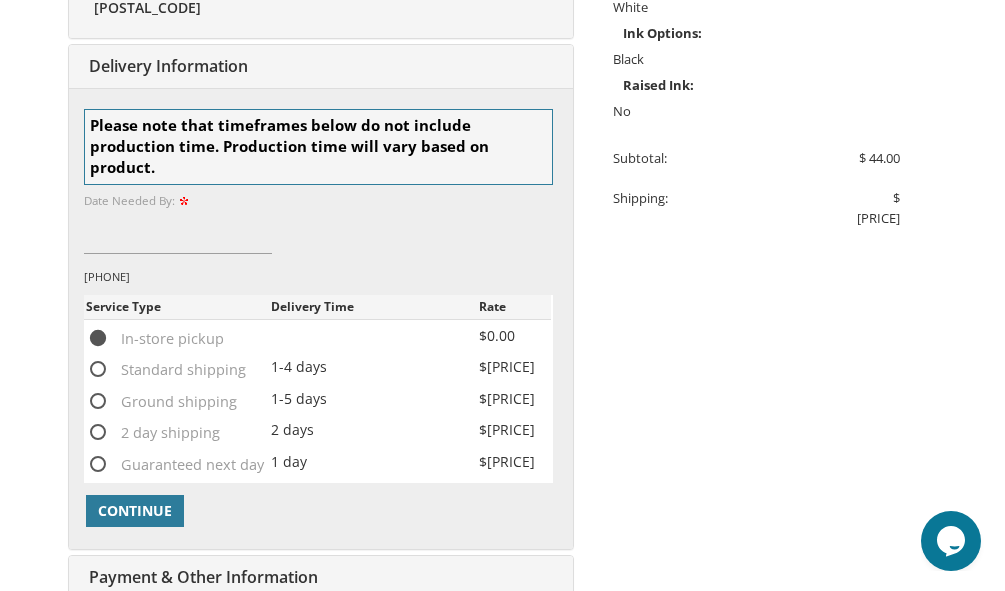 click on "Standard shipping" at bounding box center (166, 369) 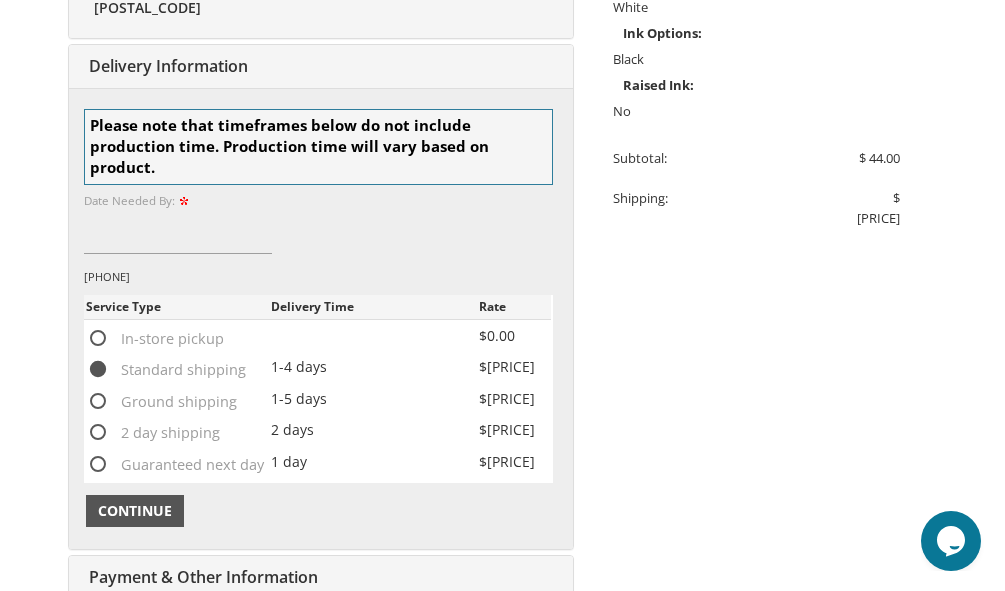 click on "Continue" at bounding box center (135, 511) 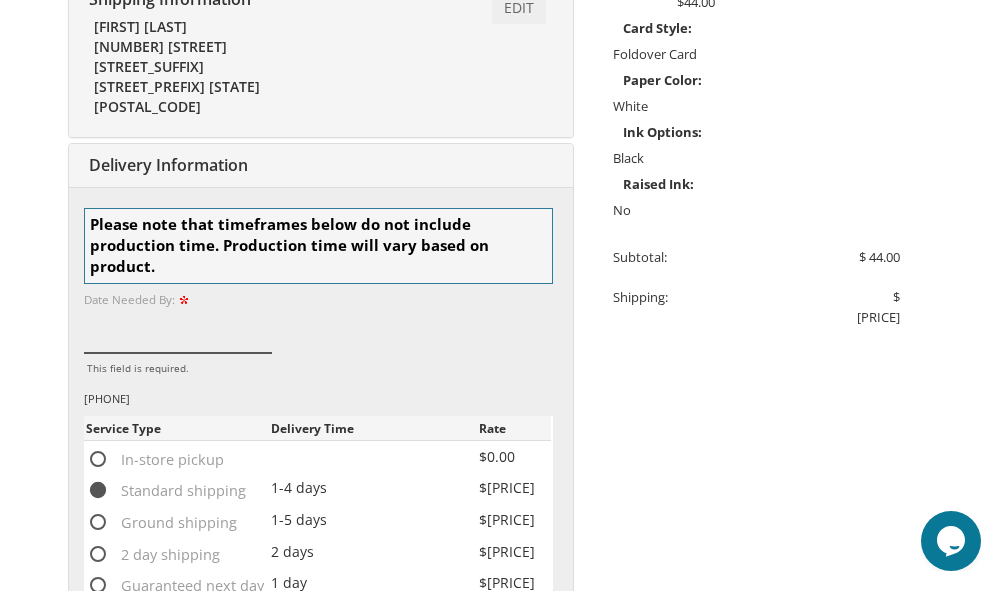 scroll, scrollTop: 600, scrollLeft: 0, axis: vertical 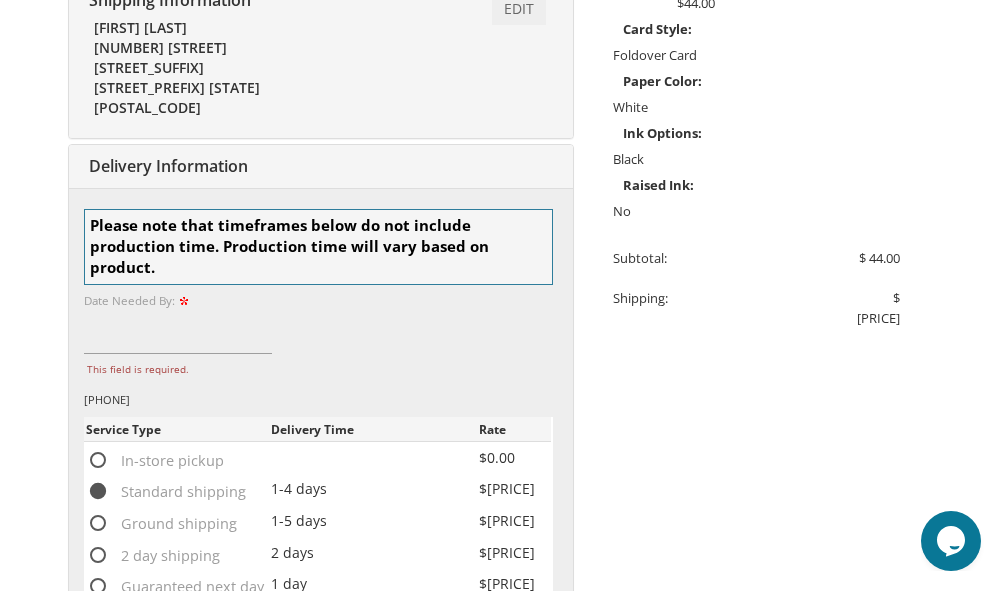 click on "Continue" at bounding box center [135, 633] 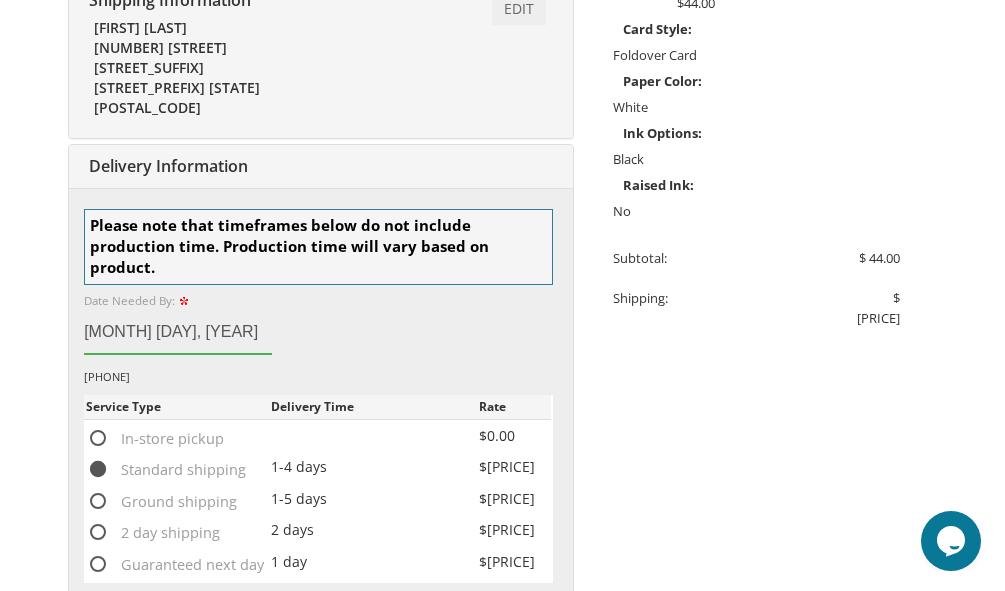 type on "August 25, 2025" 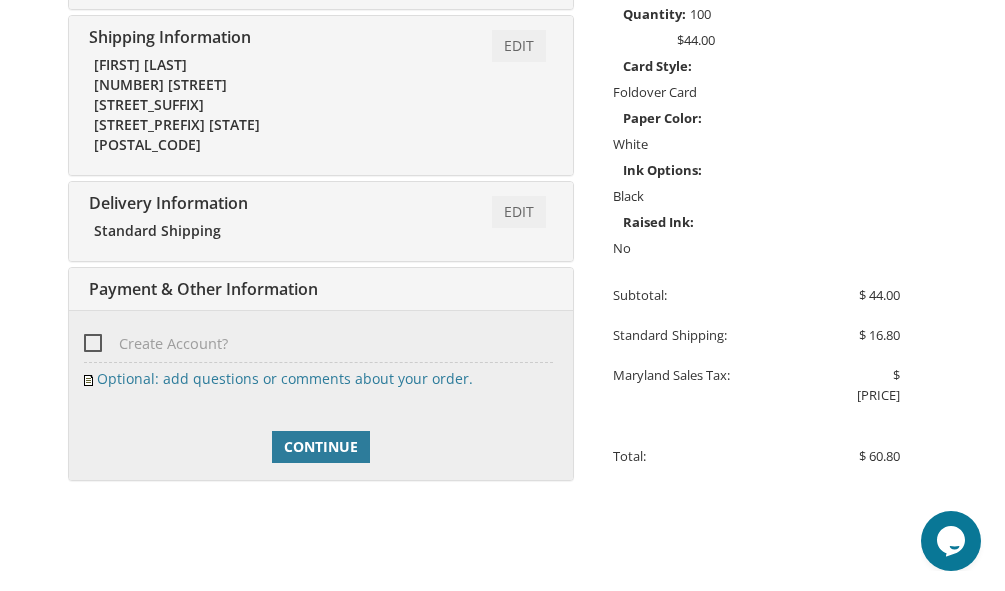 scroll, scrollTop: 613, scrollLeft: 0, axis: vertical 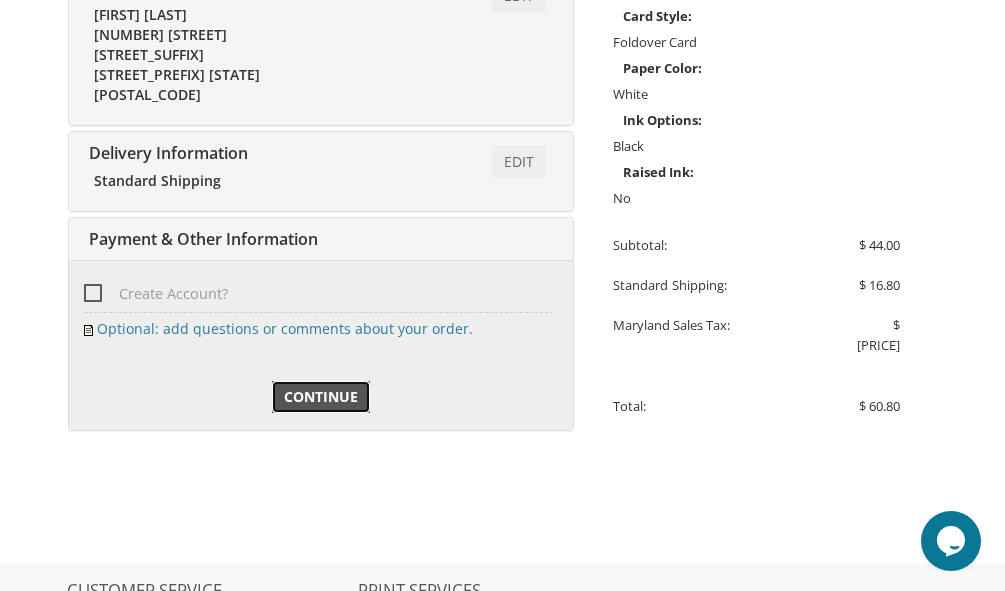 click on "Continue" at bounding box center (321, 397) 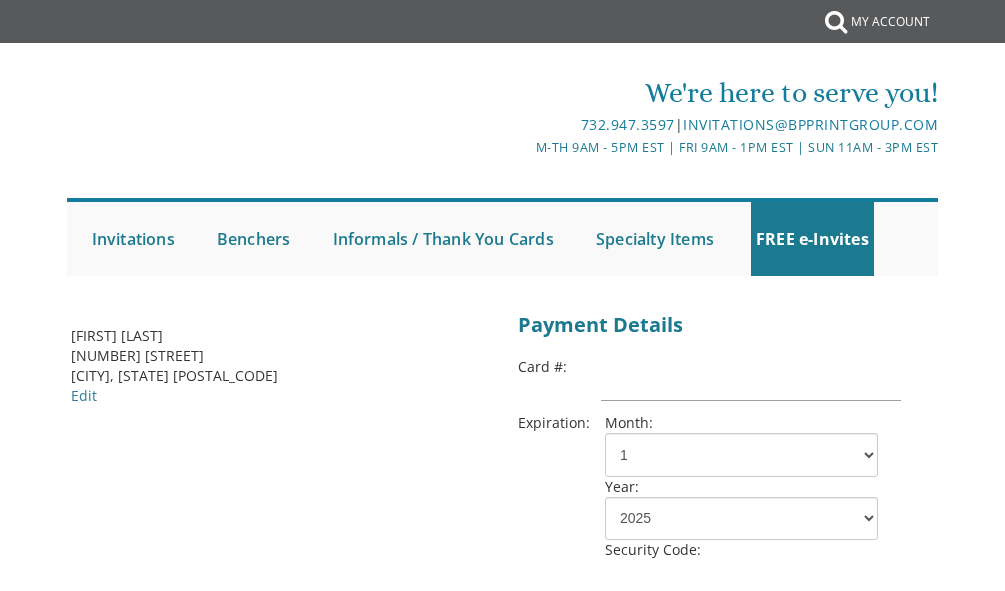 scroll, scrollTop: 0, scrollLeft: 0, axis: both 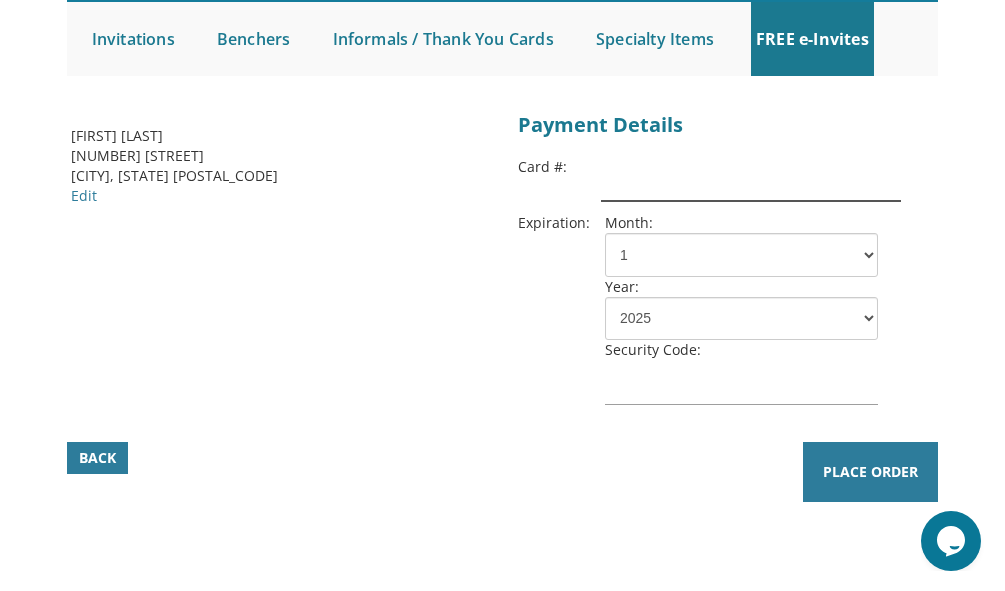 click at bounding box center (751, 179) 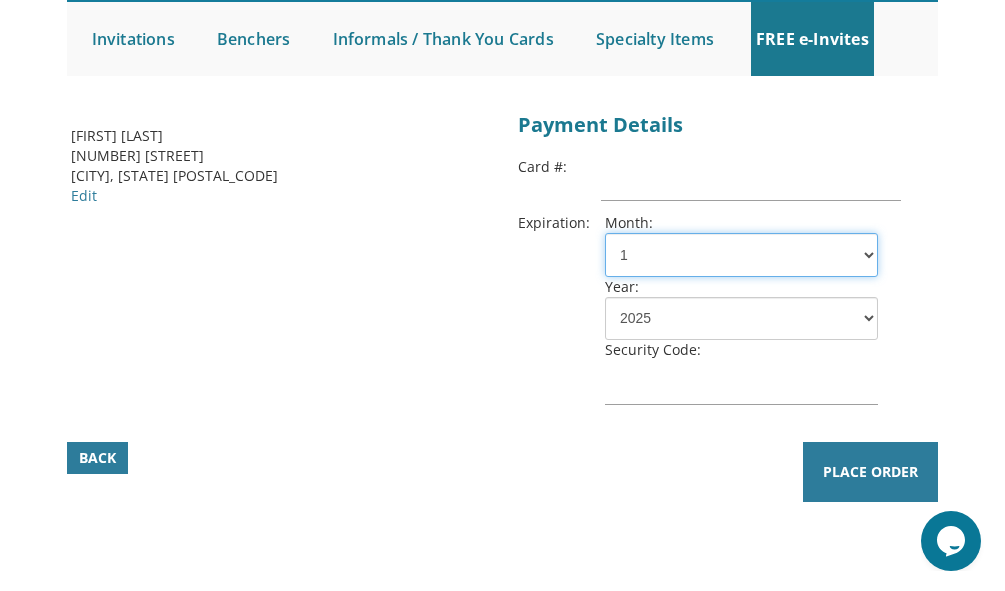 click on "[NUMBER]" at bounding box center [741, 255] 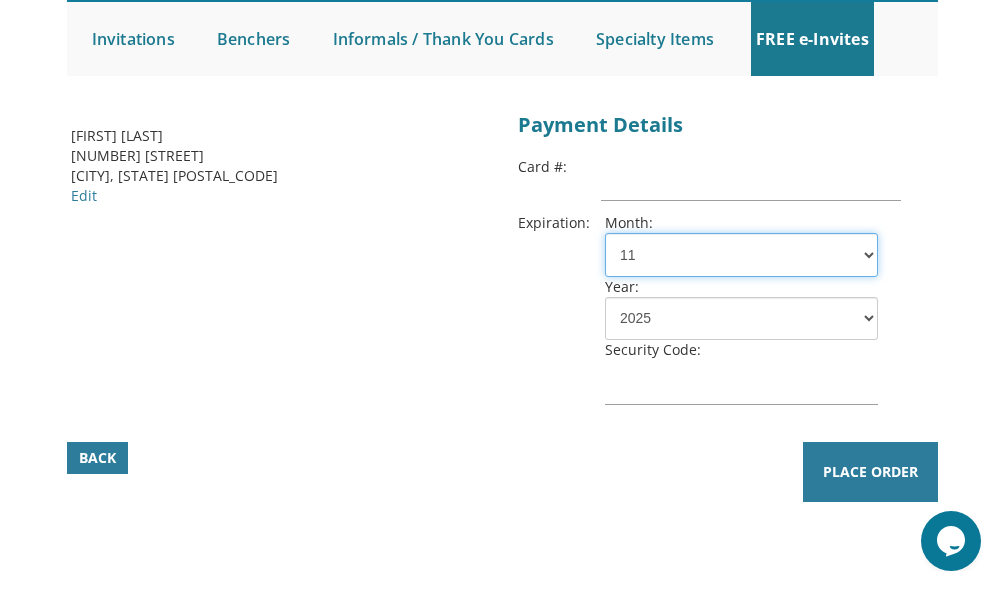 click on "[NUMBER]" at bounding box center [741, 255] 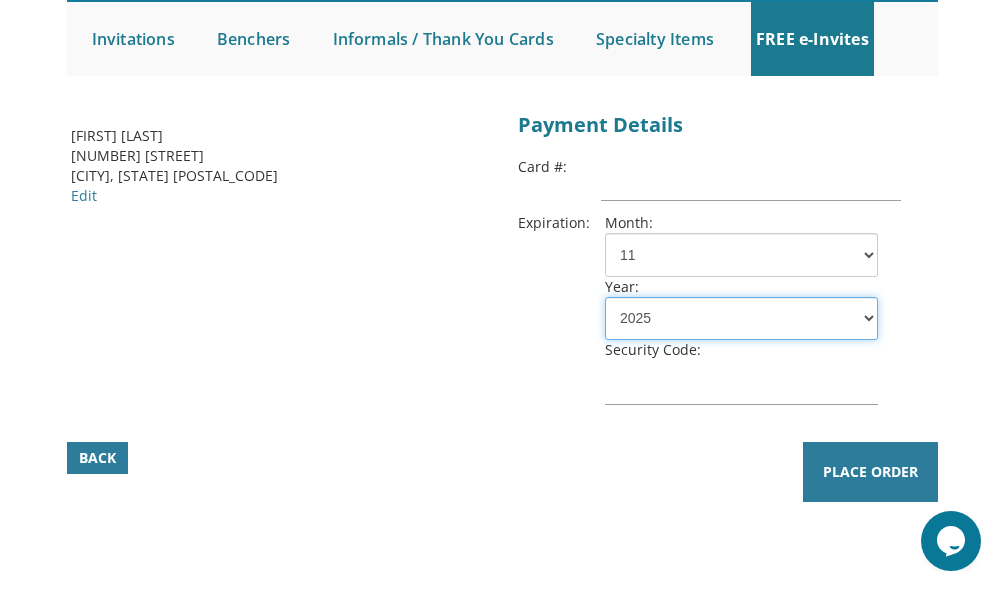 click on "[YEAR]" at bounding box center (741, 319) 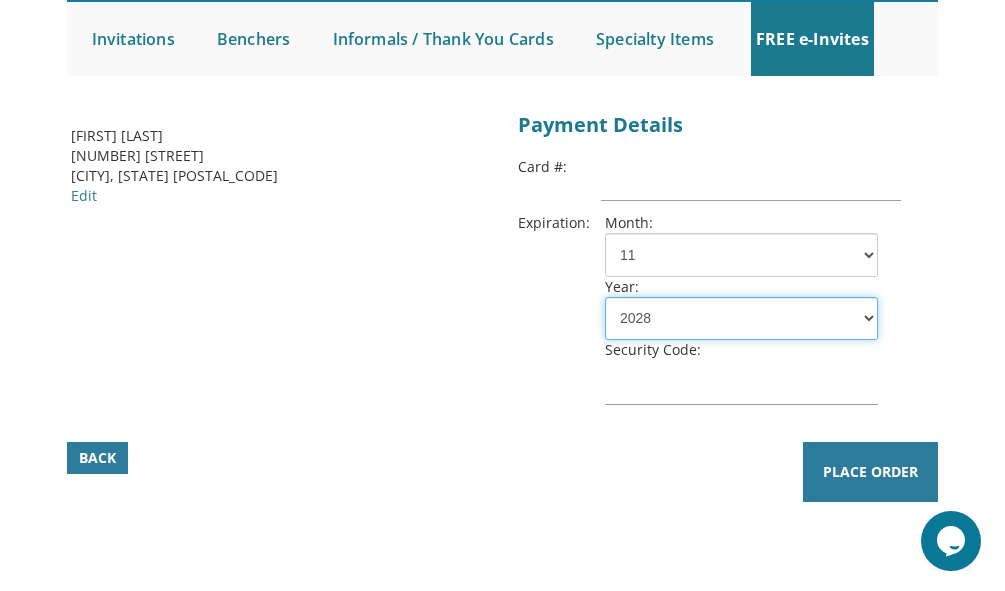 click on "[YEAR]" at bounding box center (741, 319) 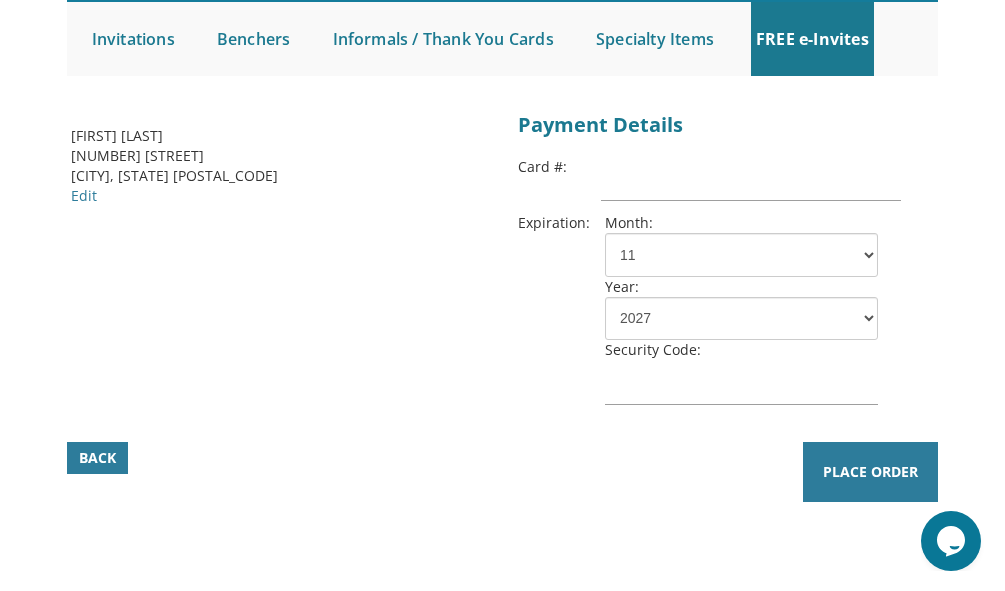 click on "Expiration:
Month:
[MONTH]
2
3
4
5
6
7
8
9
10
11
12
Year:
[YEAR]
2026
2027
2028
2029
2030
2031
2032
2033
2034
2035
Security Code:" at bounding box center (726, 323) 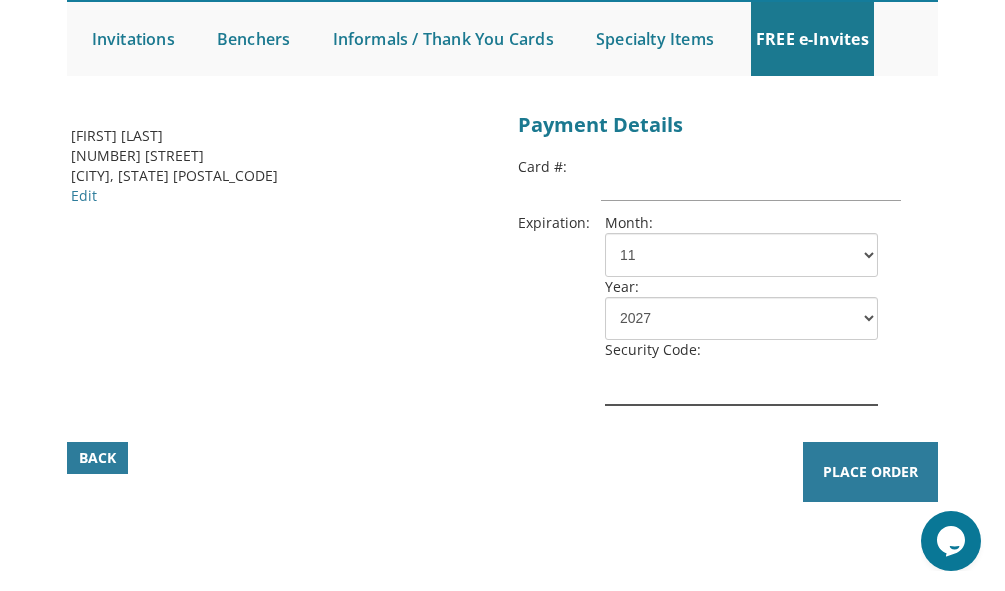 click at bounding box center [741, 382] 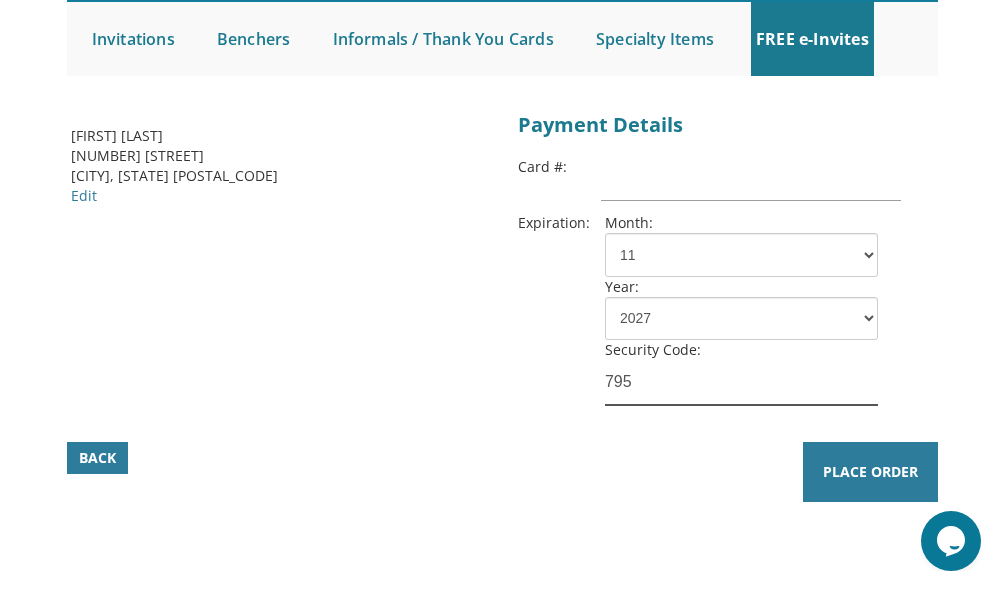 type on "795" 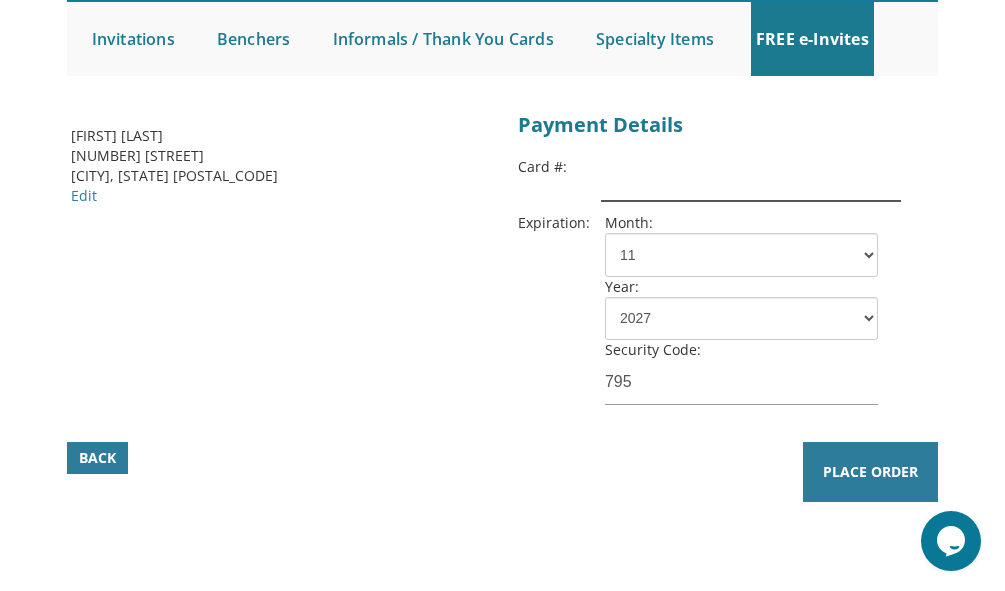 click at bounding box center (751, 179) 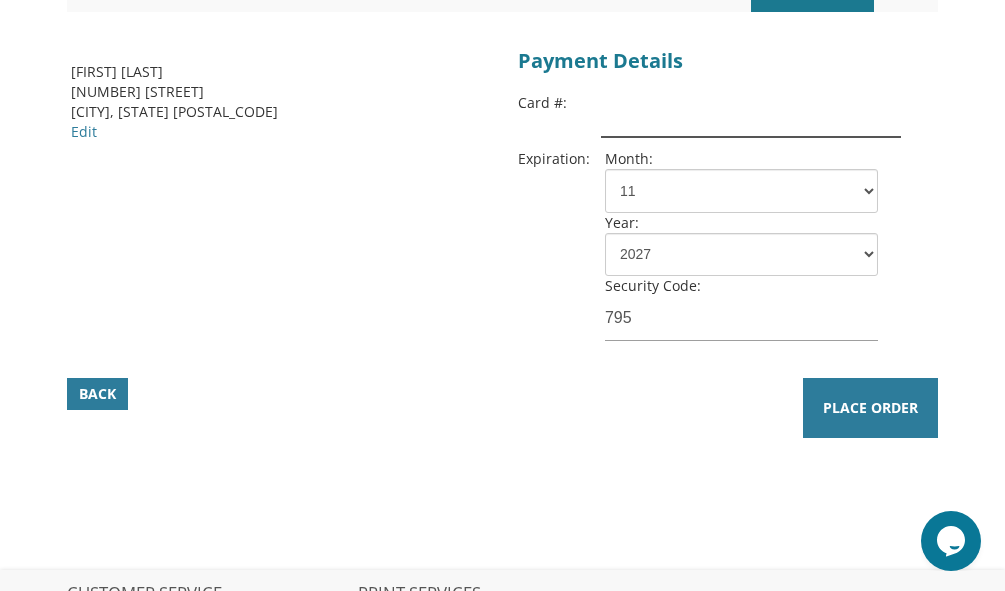 scroll, scrollTop: 252, scrollLeft: 0, axis: vertical 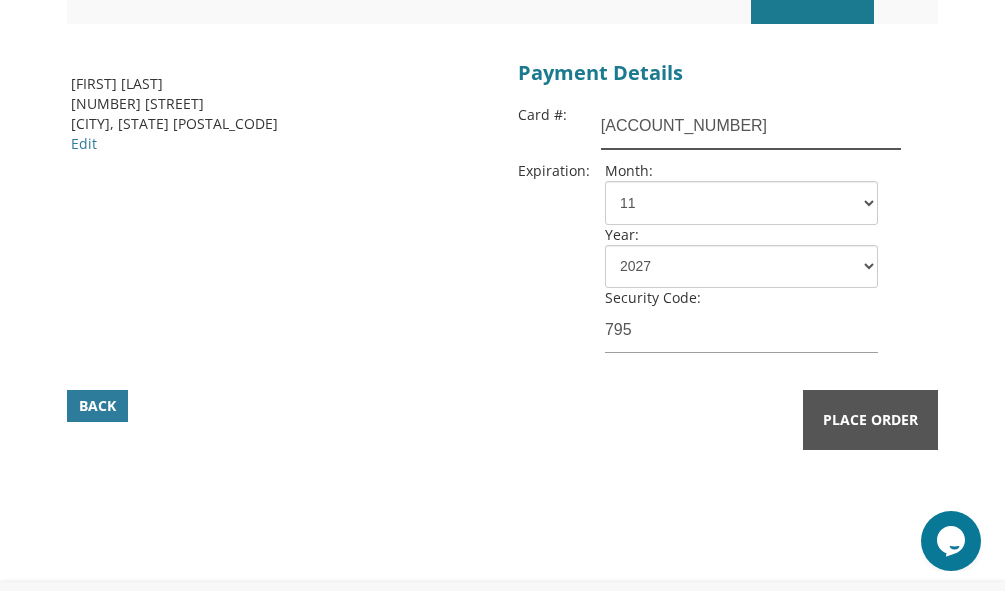 type on "[ACCOUNT_NUMBER]" 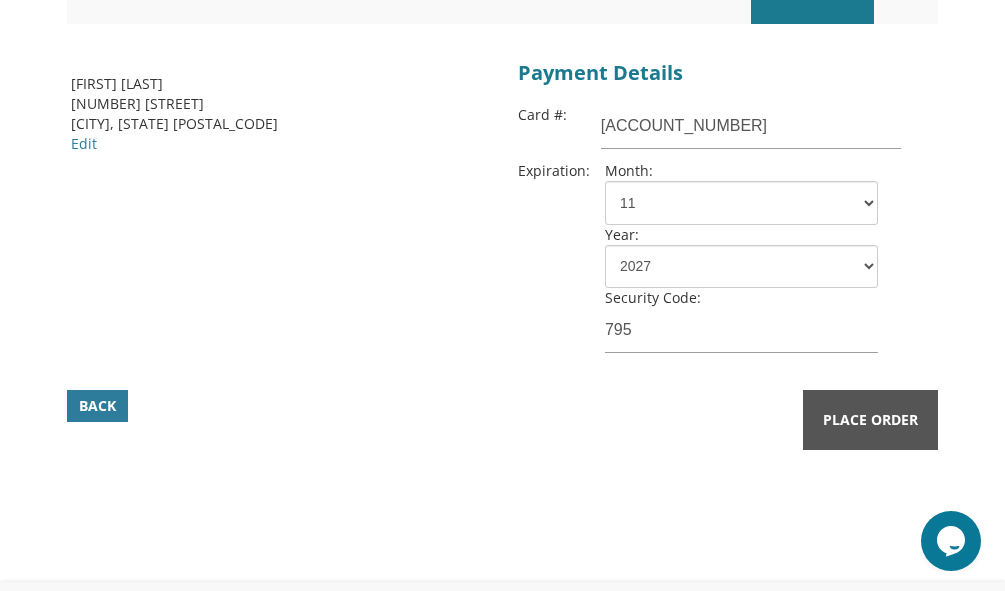 click on "Place Order" at bounding box center [870, 420] 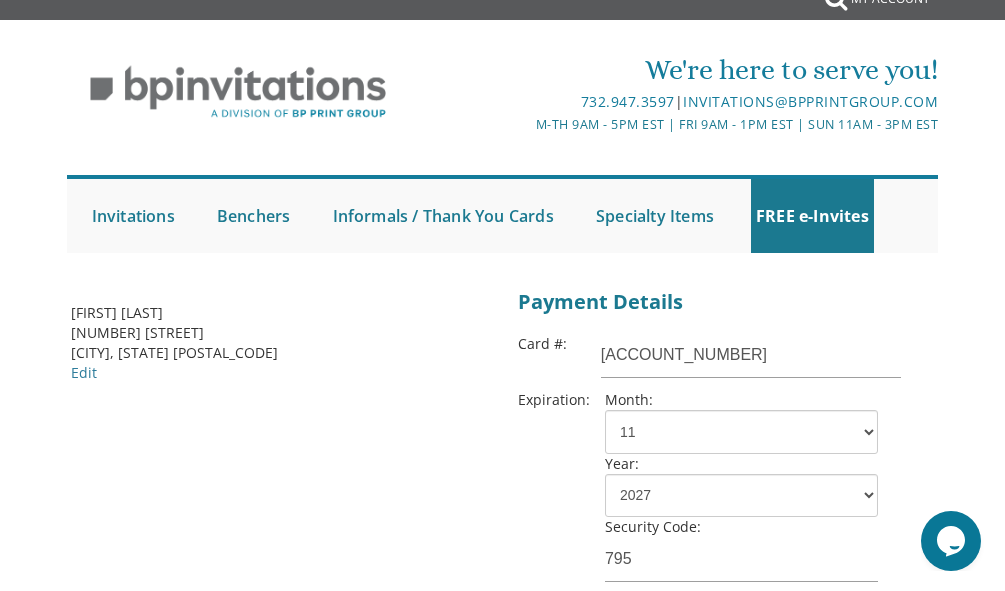 scroll, scrollTop: 0, scrollLeft: 0, axis: both 